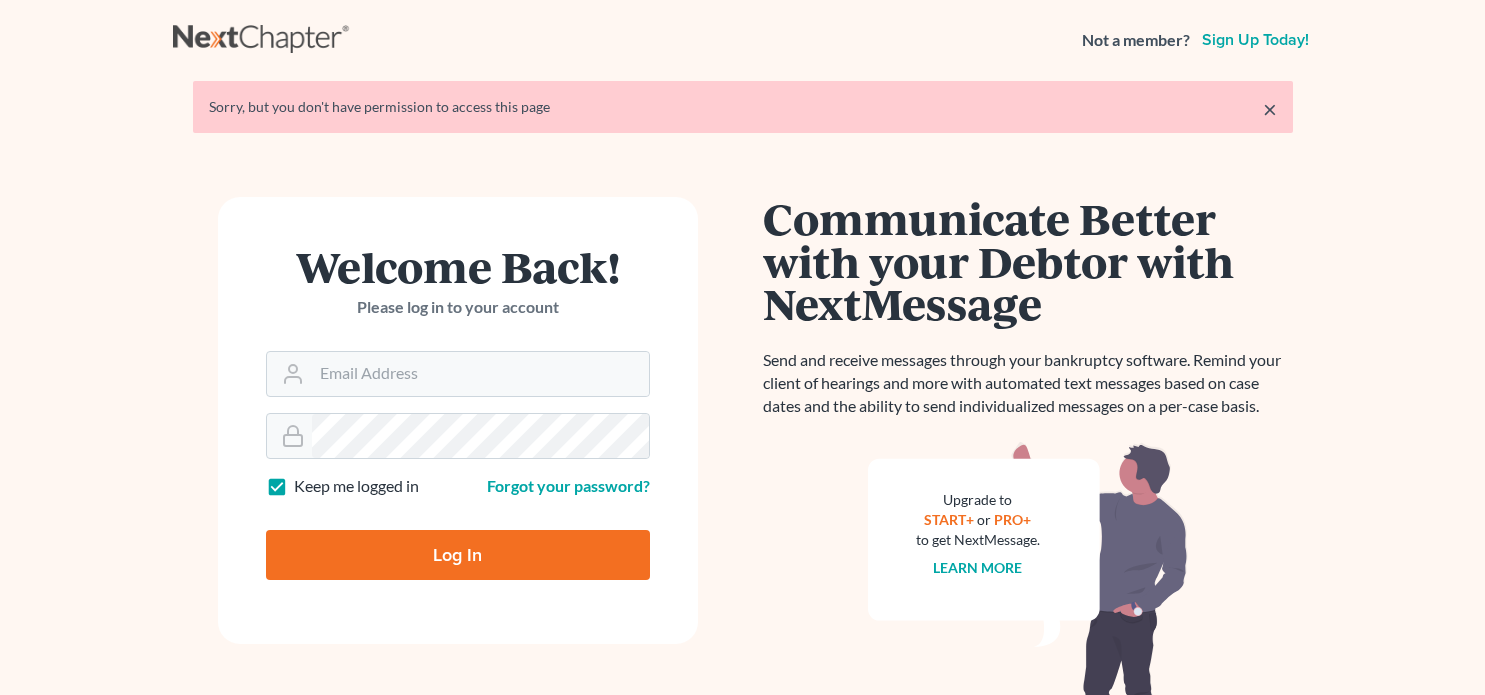 scroll, scrollTop: 0, scrollLeft: 0, axis: both 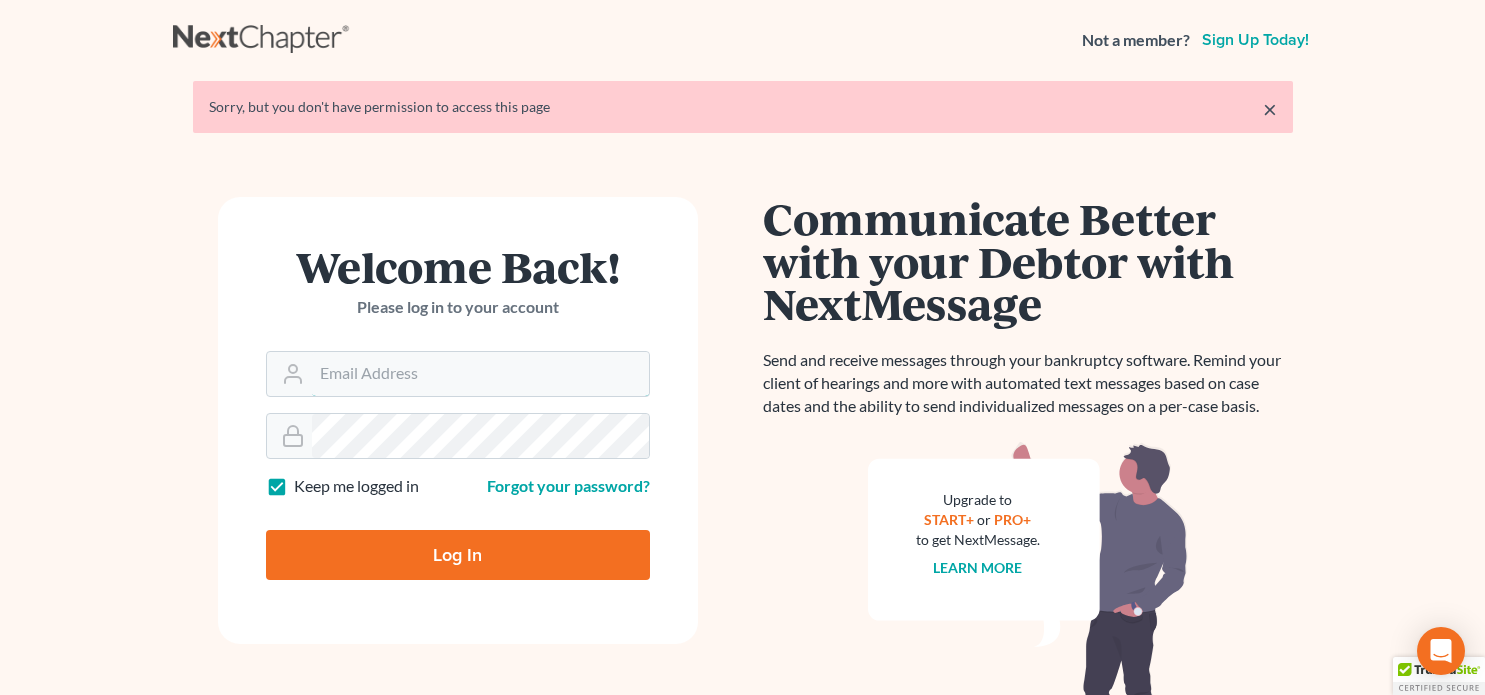 type on "kbambury@lasroc.org" 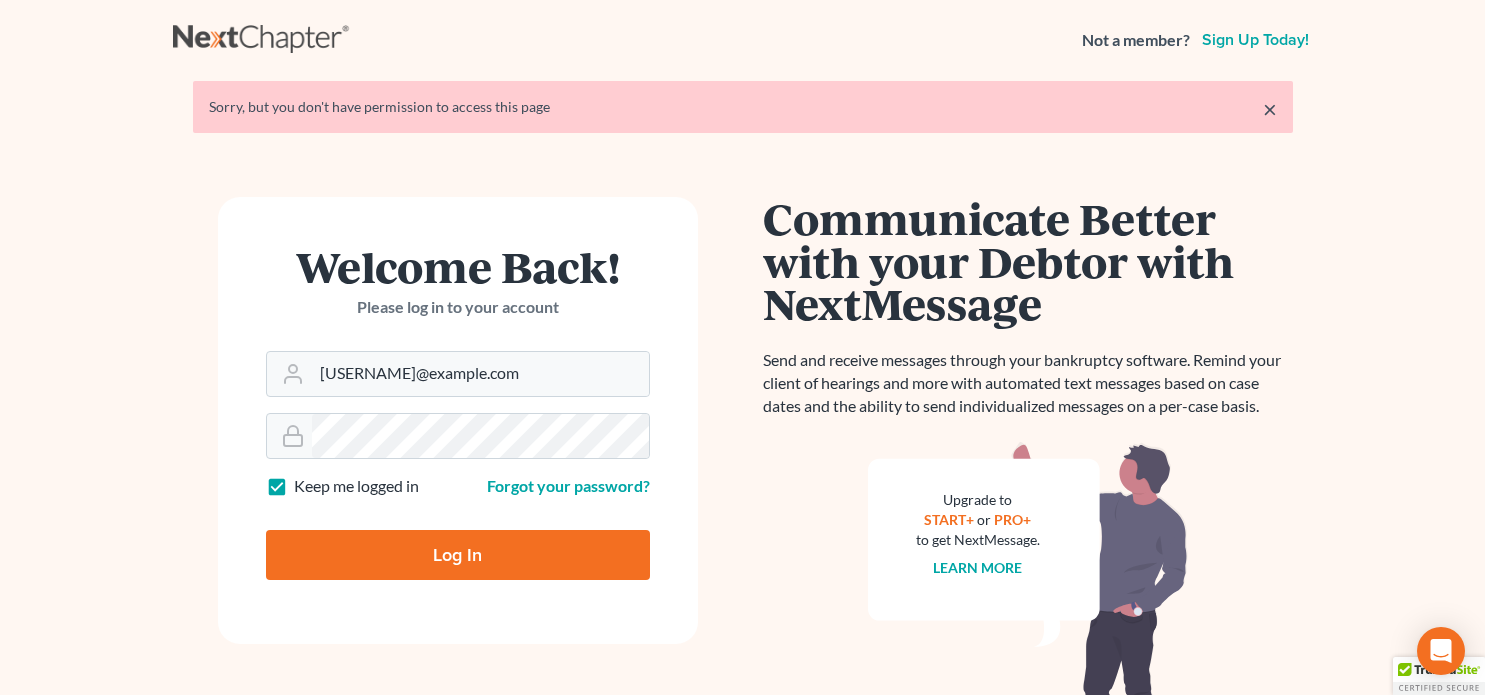 click on "Log In" at bounding box center [458, 555] 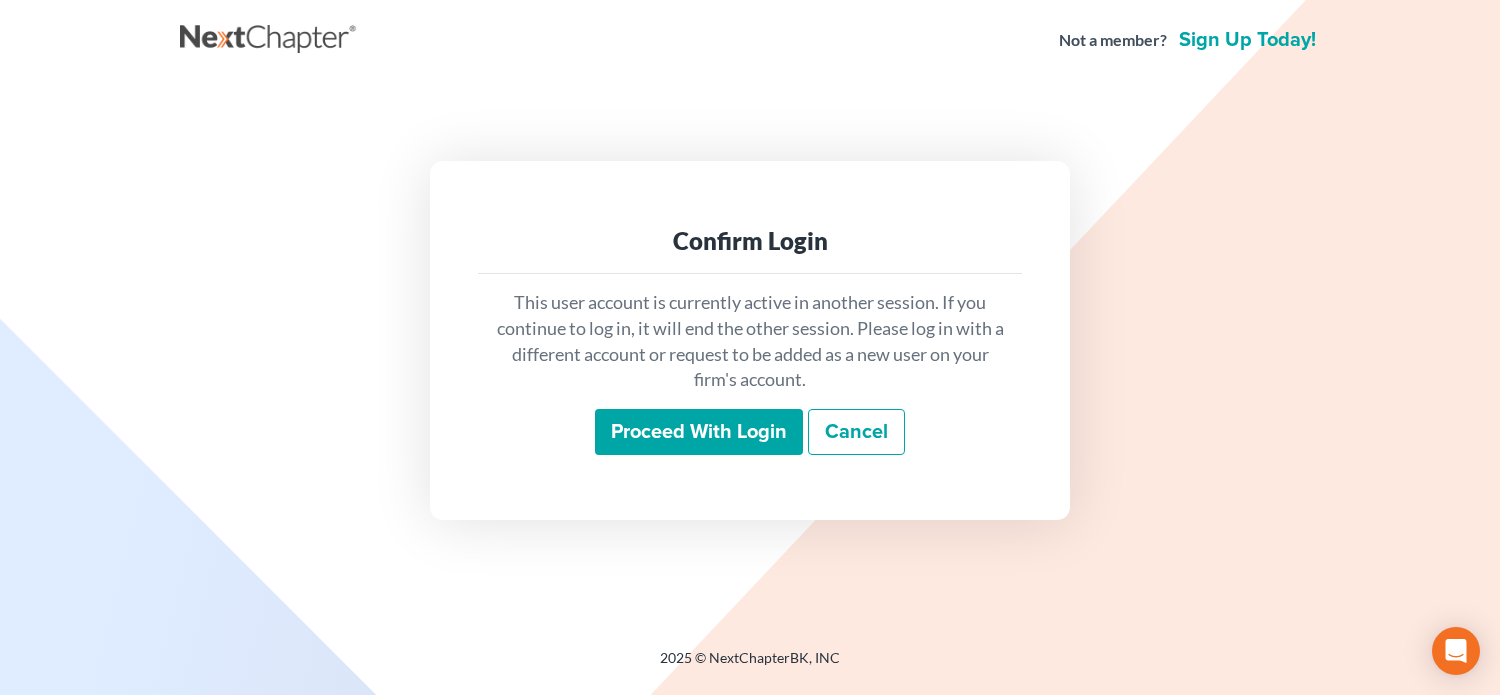 scroll, scrollTop: 0, scrollLeft: 0, axis: both 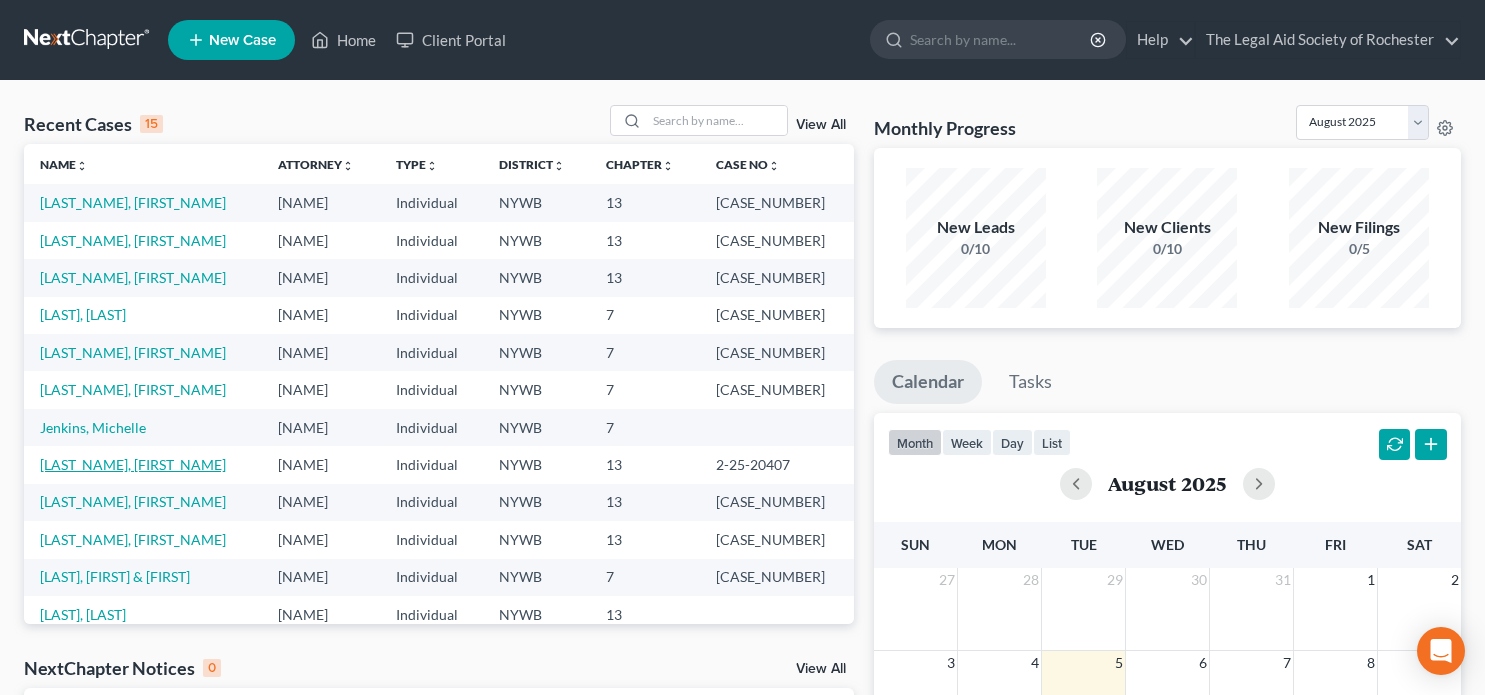 click on "[LAST_NAME], [FIRST_NAME]" at bounding box center (133, 464) 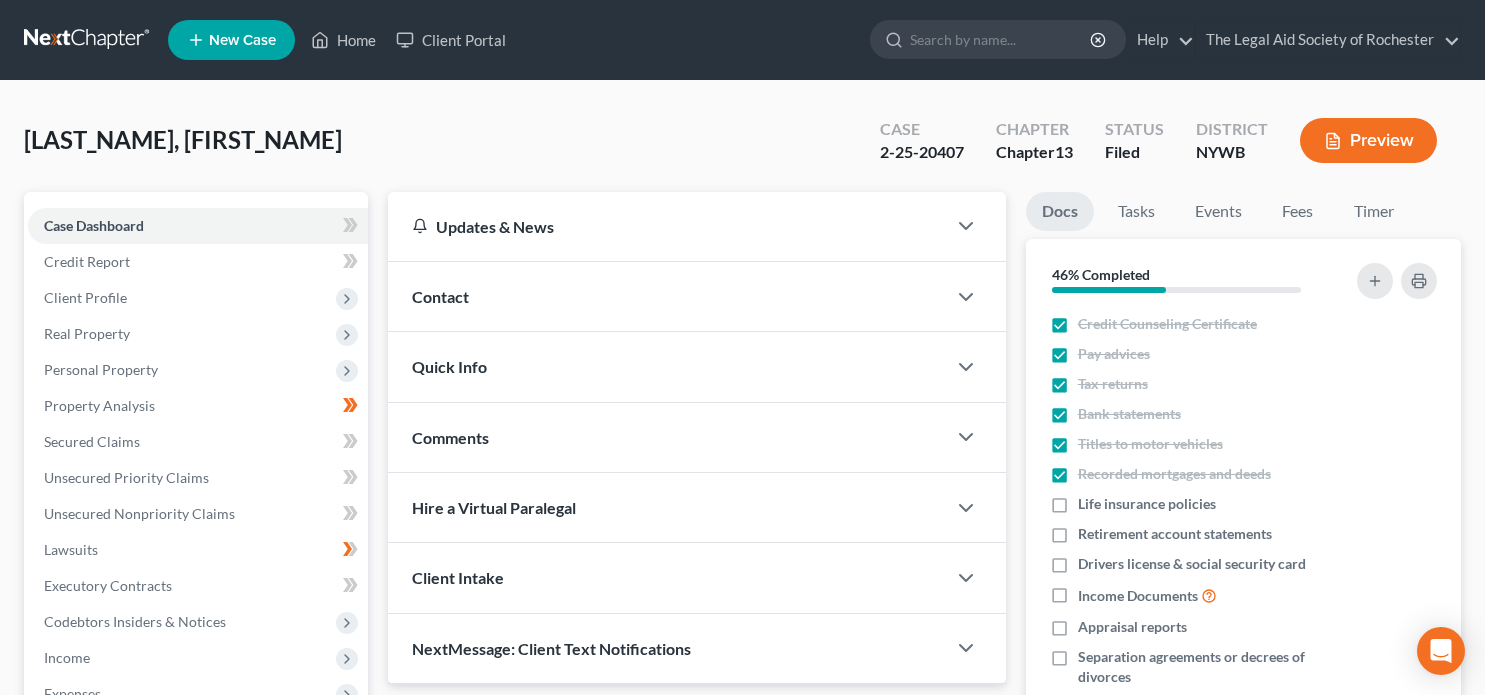 scroll, scrollTop: 487, scrollLeft: 0, axis: vertical 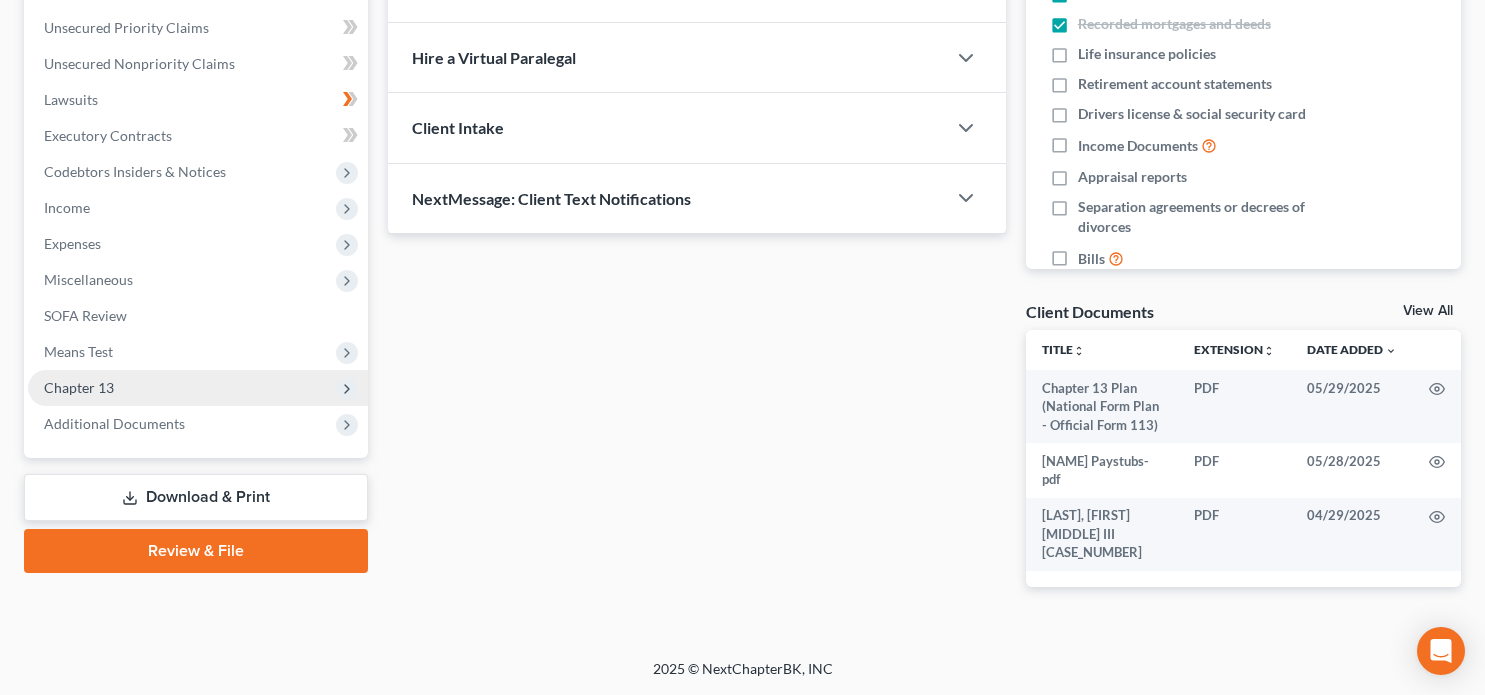 click on "Chapter 13" at bounding box center [198, 388] 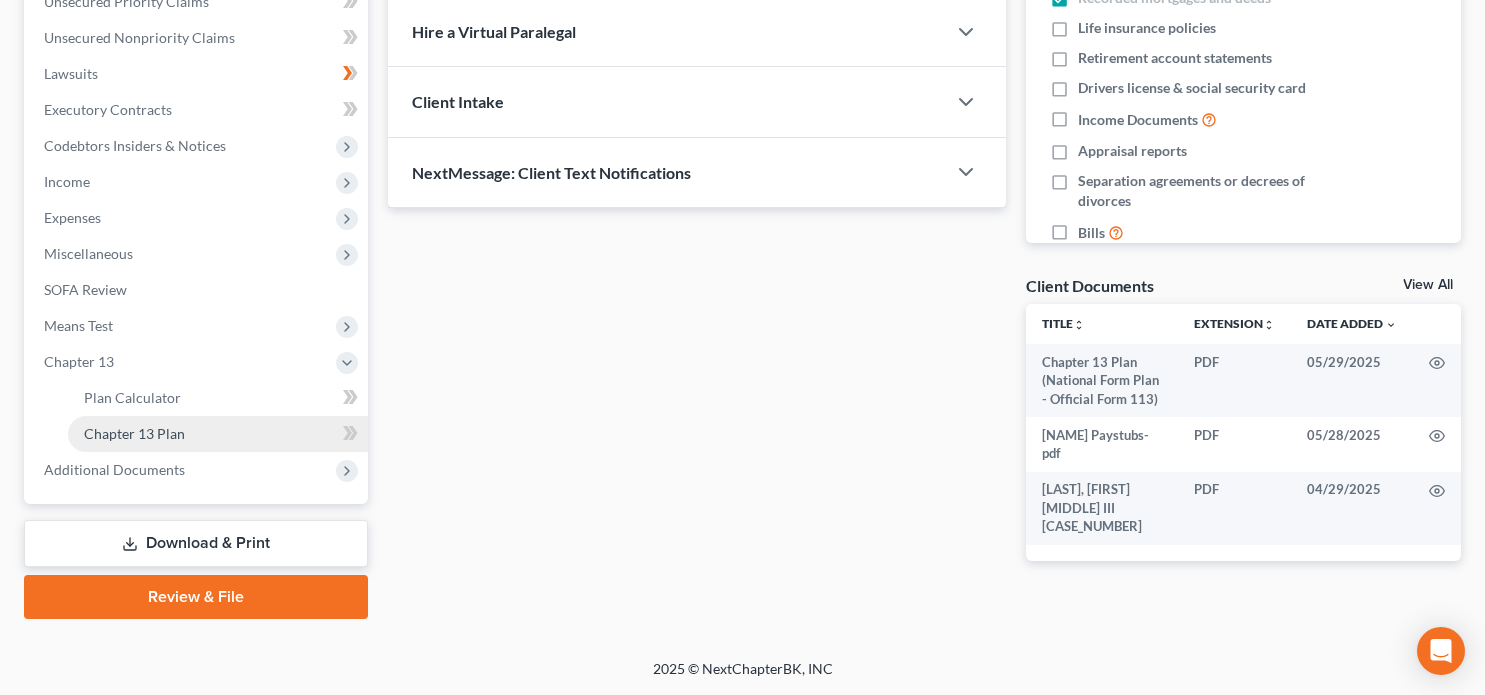 click on "Chapter 13 Plan" at bounding box center [134, 433] 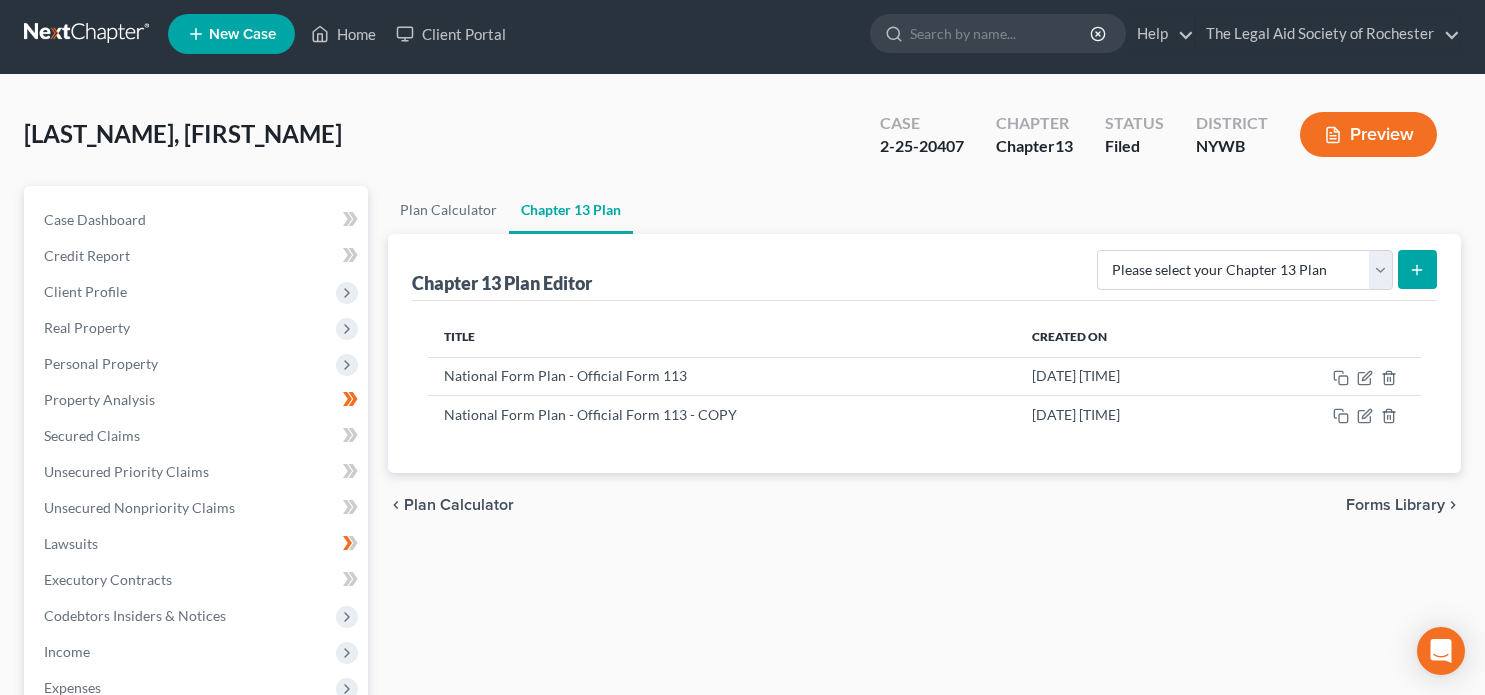 scroll, scrollTop: 0, scrollLeft: 0, axis: both 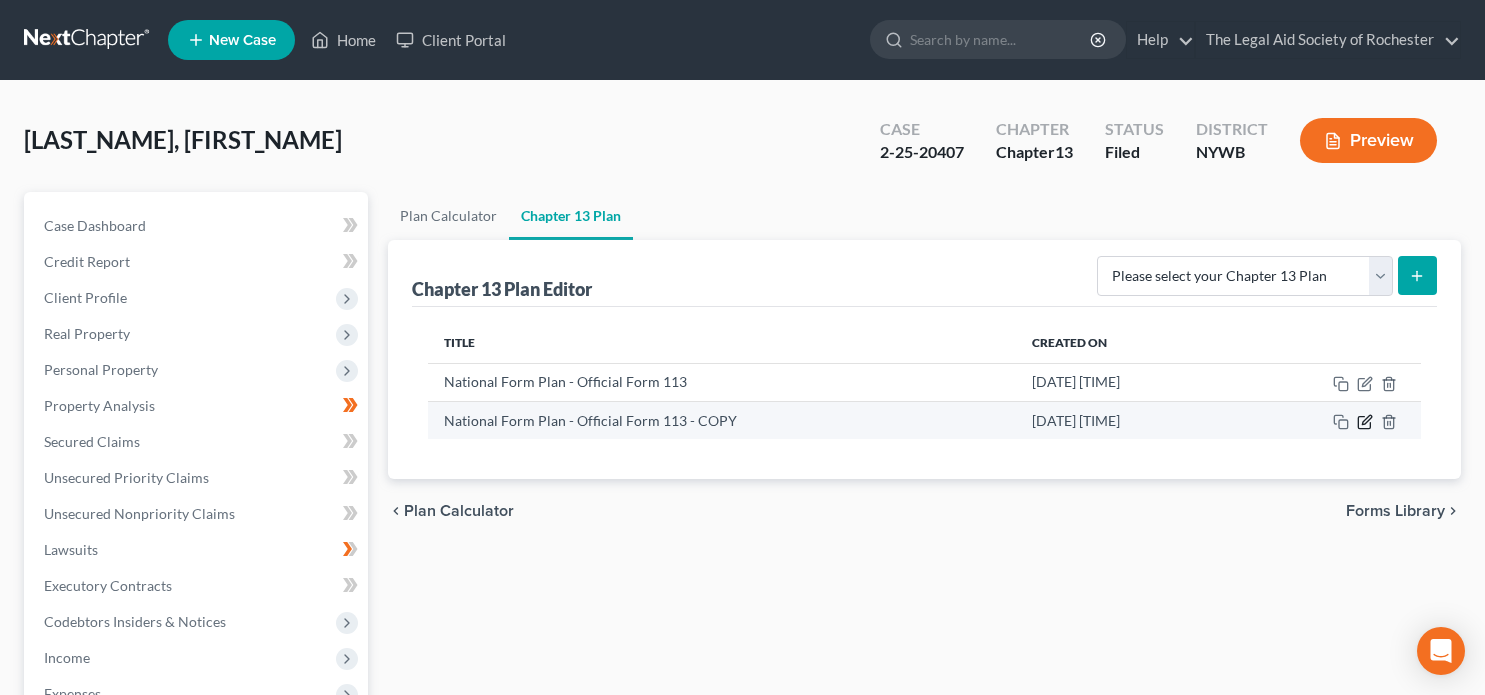 click 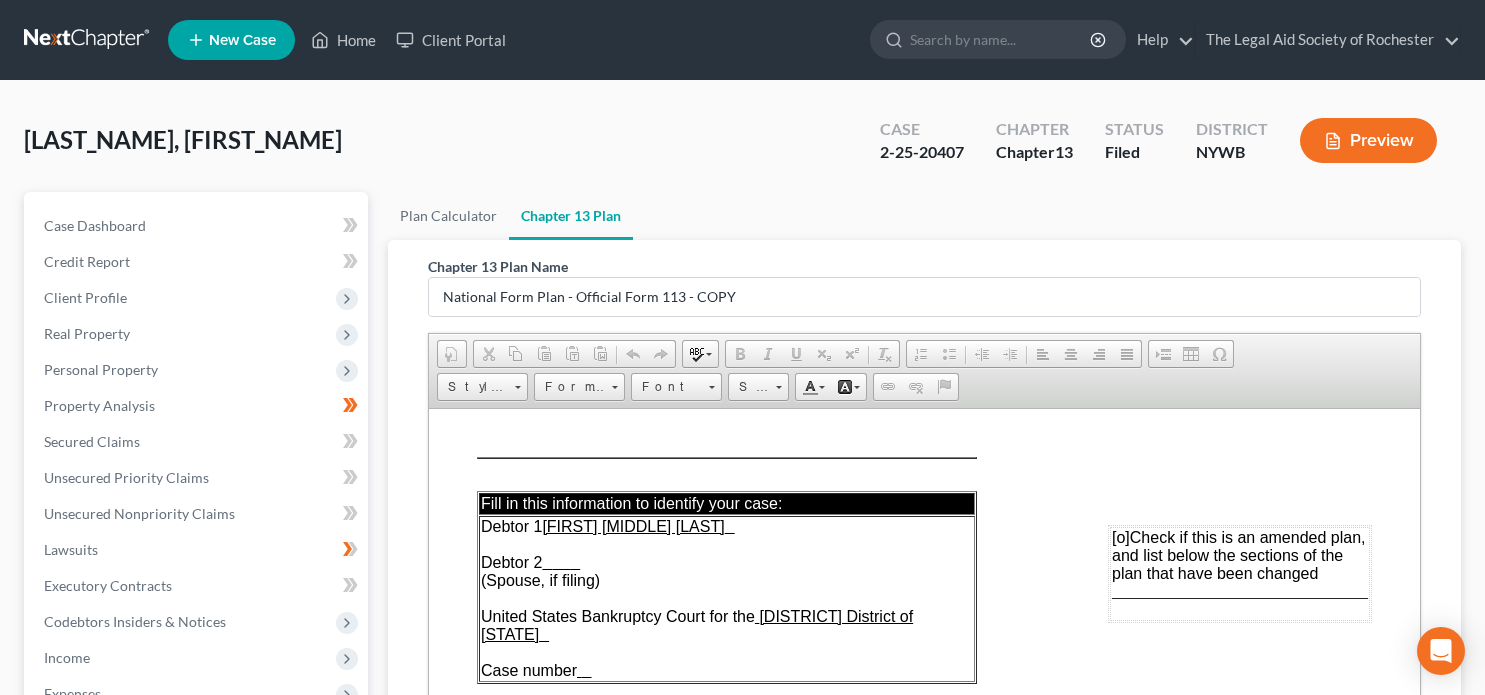 scroll, scrollTop: 0, scrollLeft: 0, axis: both 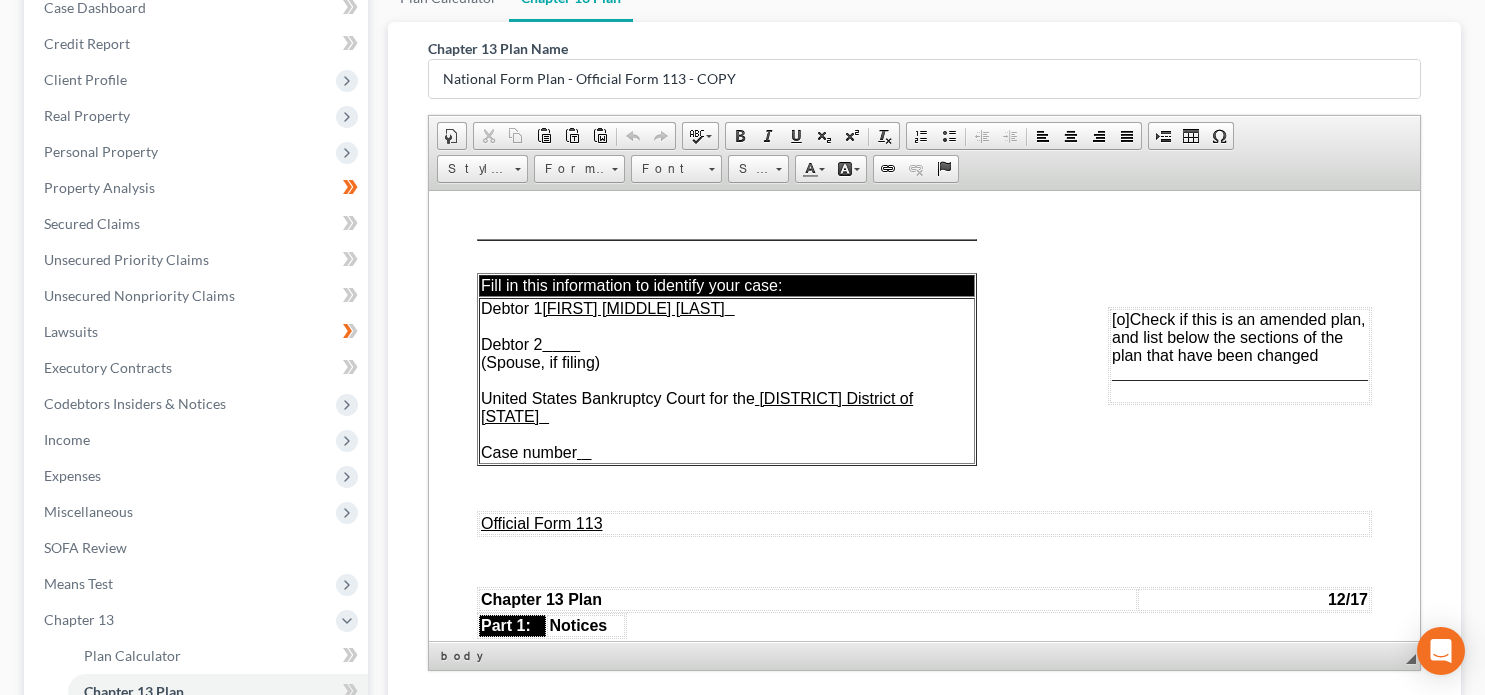click on "[o]" at bounding box center (1121, 318) 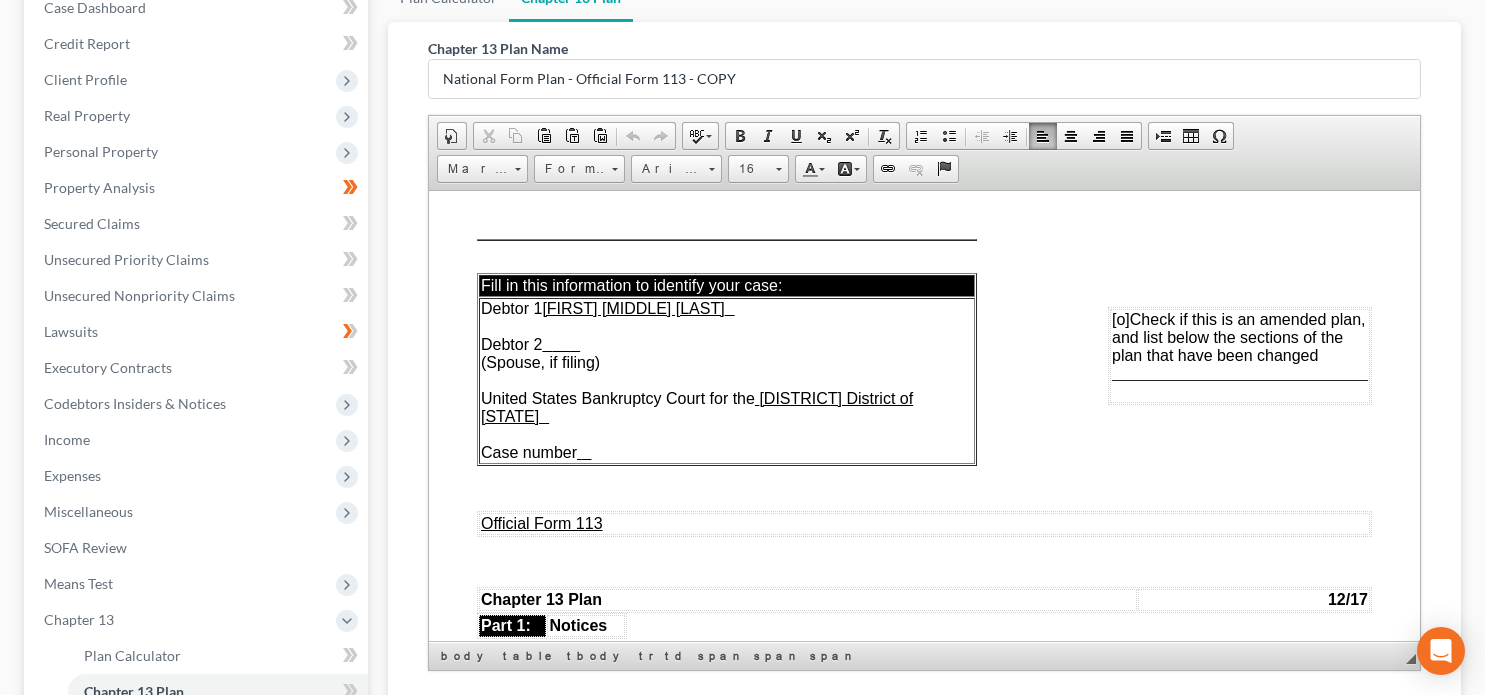 type 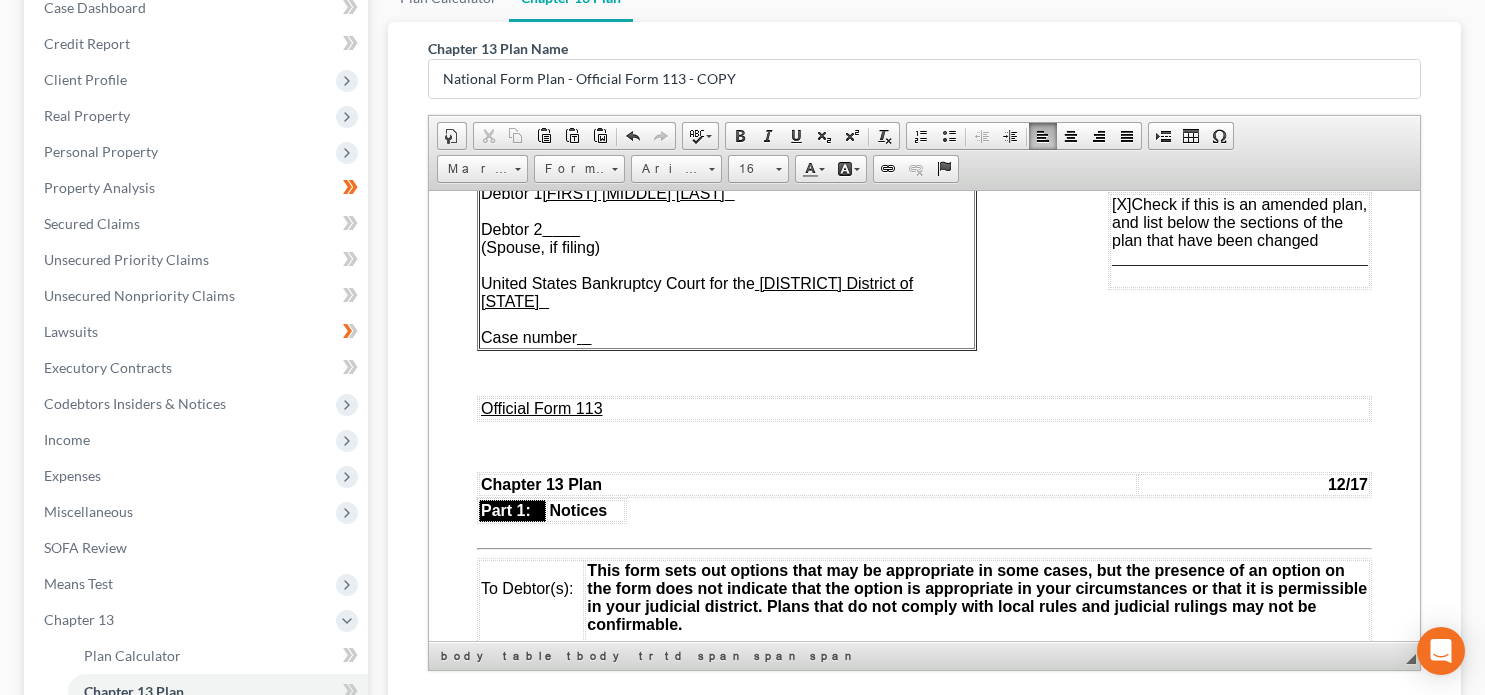 scroll, scrollTop: 0, scrollLeft: 0, axis: both 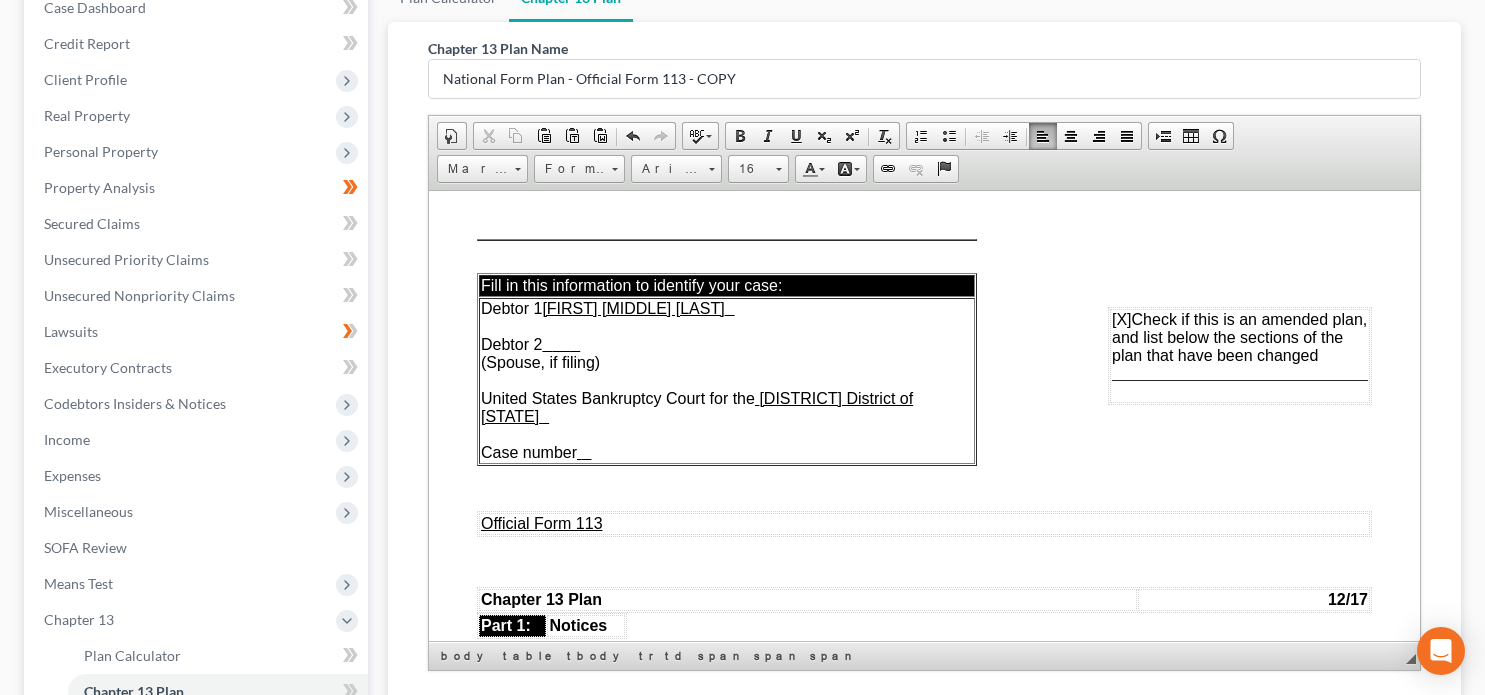 click on "________________________________" at bounding box center [1240, 372] 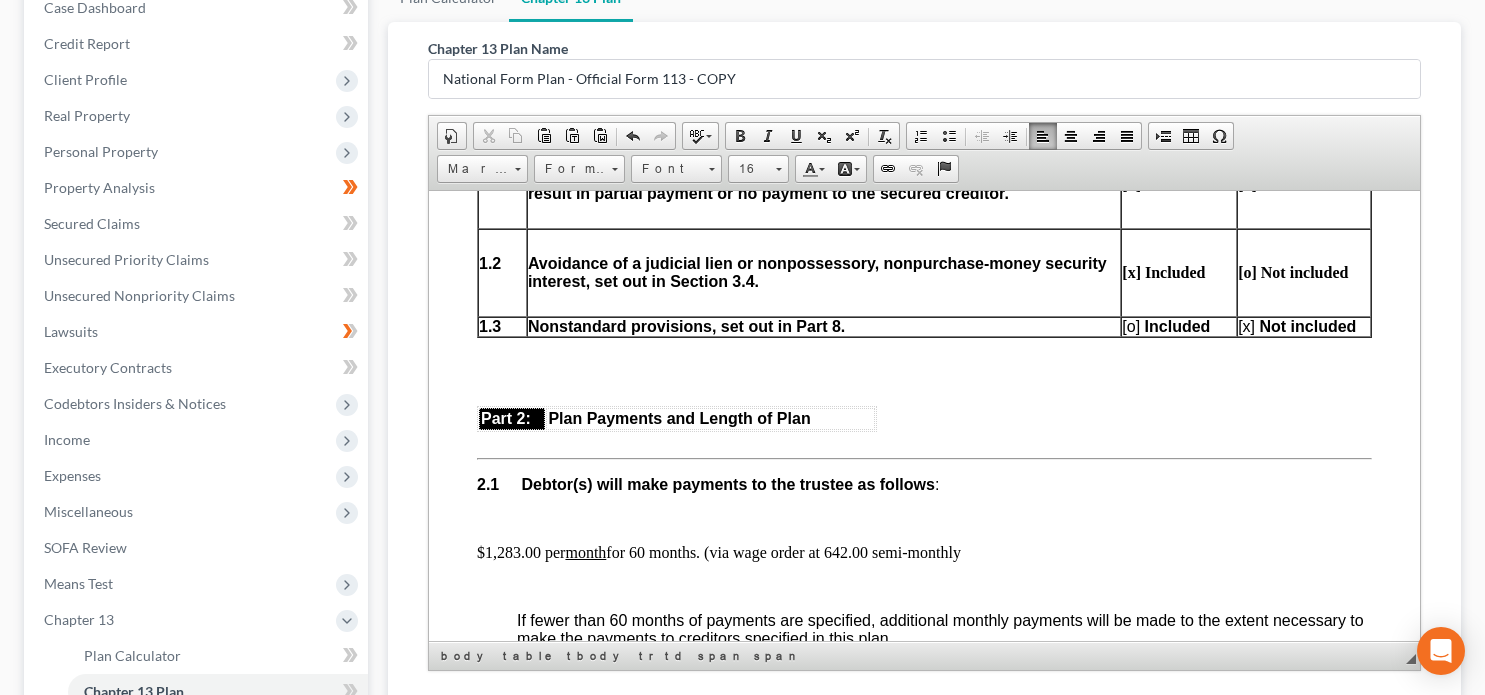 scroll, scrollTop: 1000, scrollLeft: 0, axis: vertical 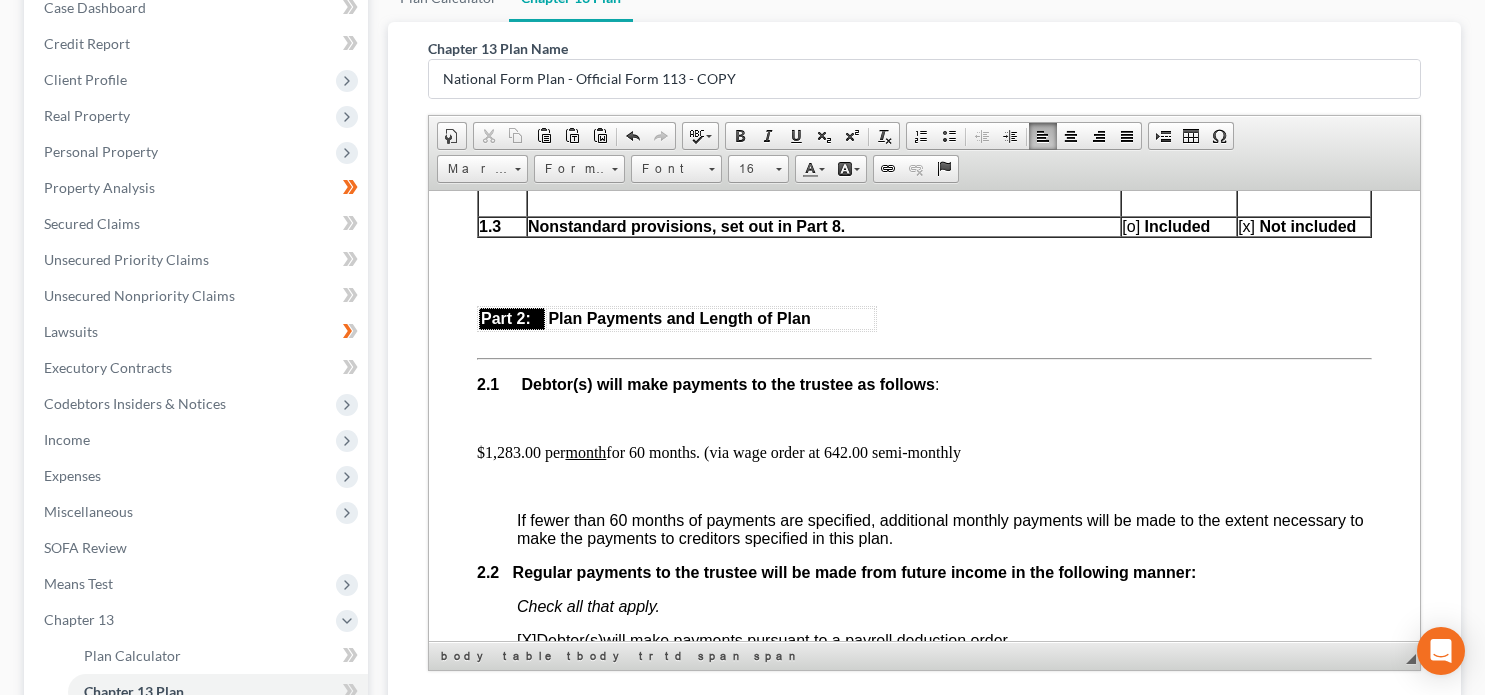 click on "$[AMOUNT] per  month  for 60 months. (via wage order at [AMOUNT].00 semi-monthly" at bounding box center (924, 452) 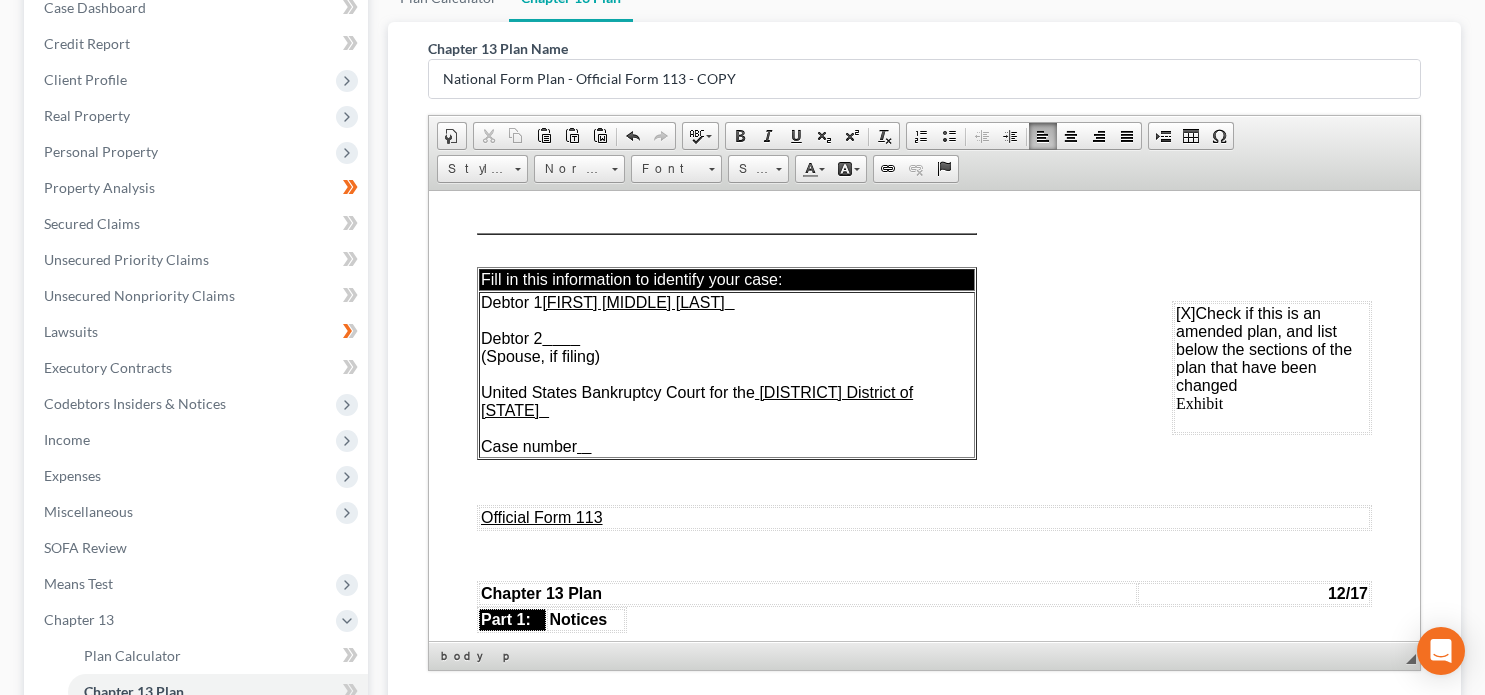scroll, scrollTop: 0, scrollLeft: 0, axis: both 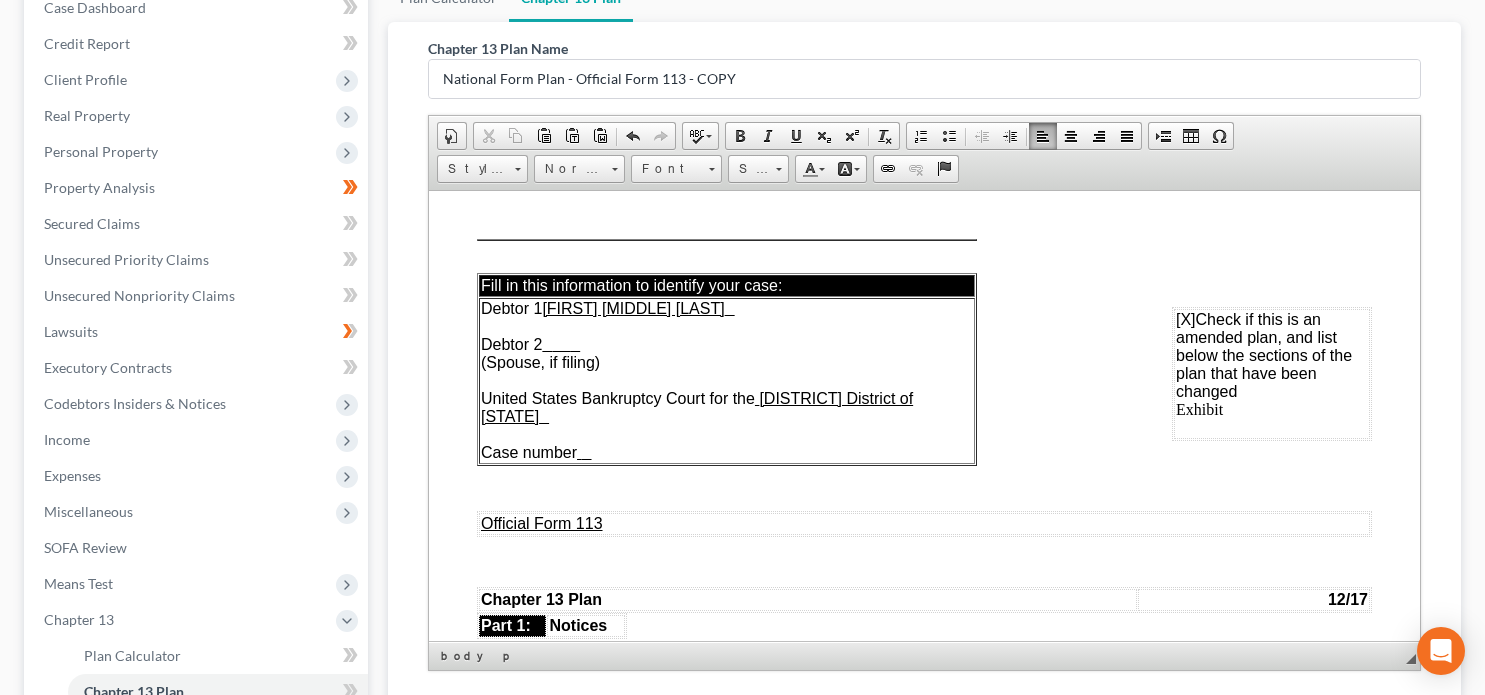 click on "Case number" at bounding box center [531, 451] 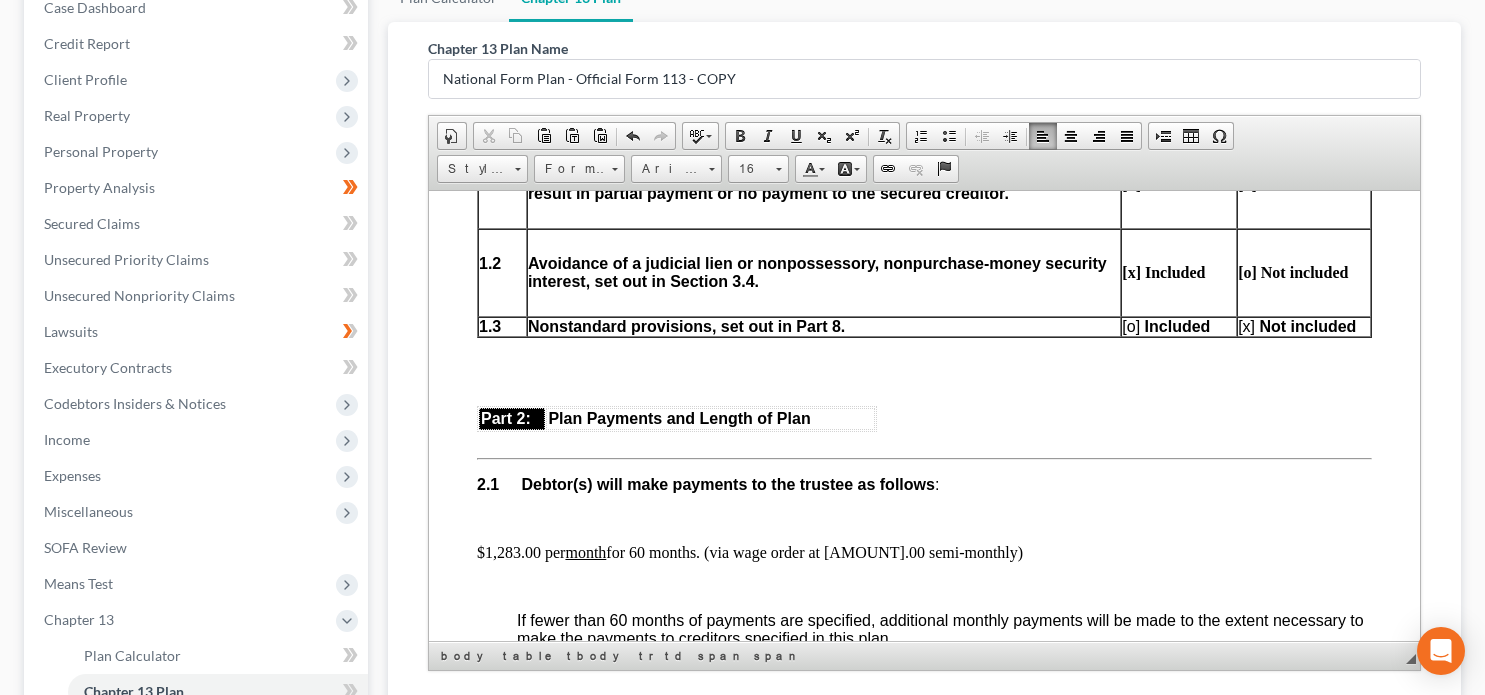 scroll, scrollTop: 1000, scrollLeft: 0, axis: vertical 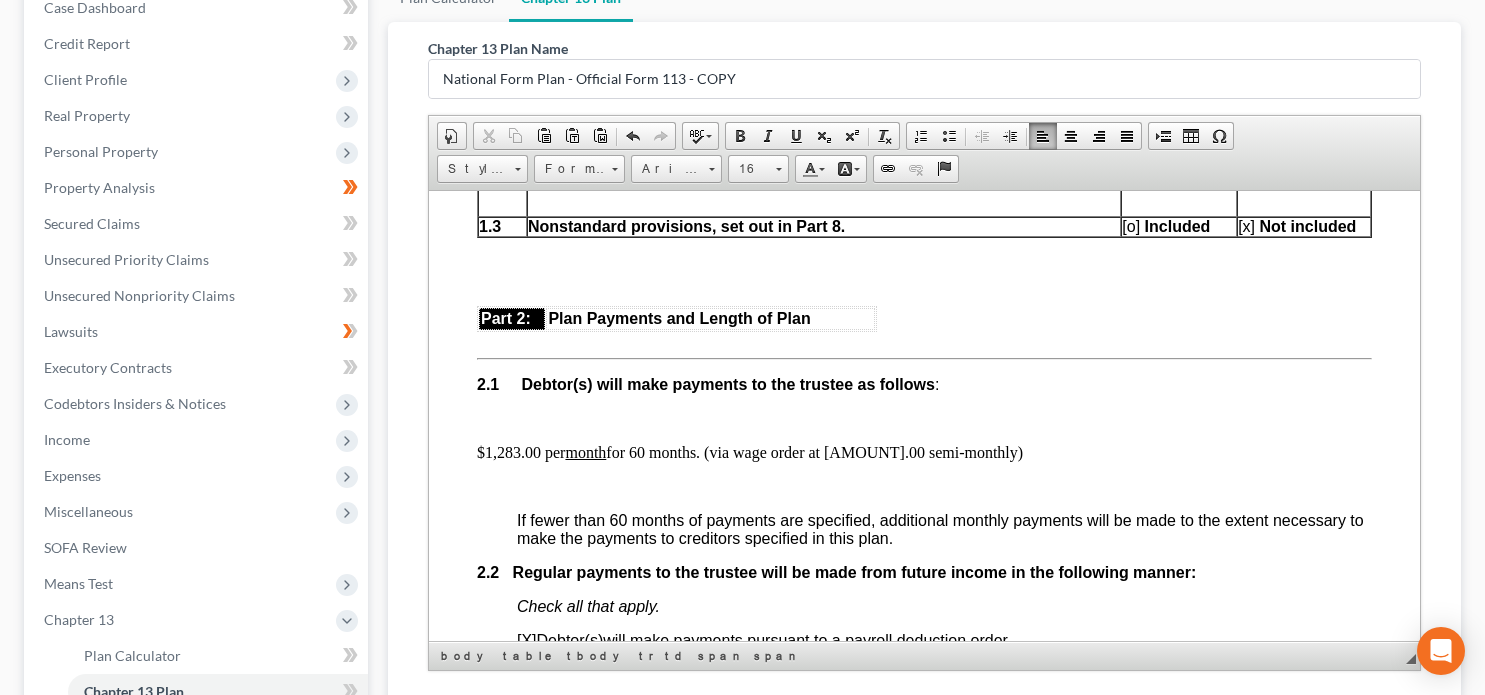 click on "$[AMOUNT] per  month  for 60 months. (via wage order at [AMOUNT] semi-monthly)" at bounding box center [924, 452] 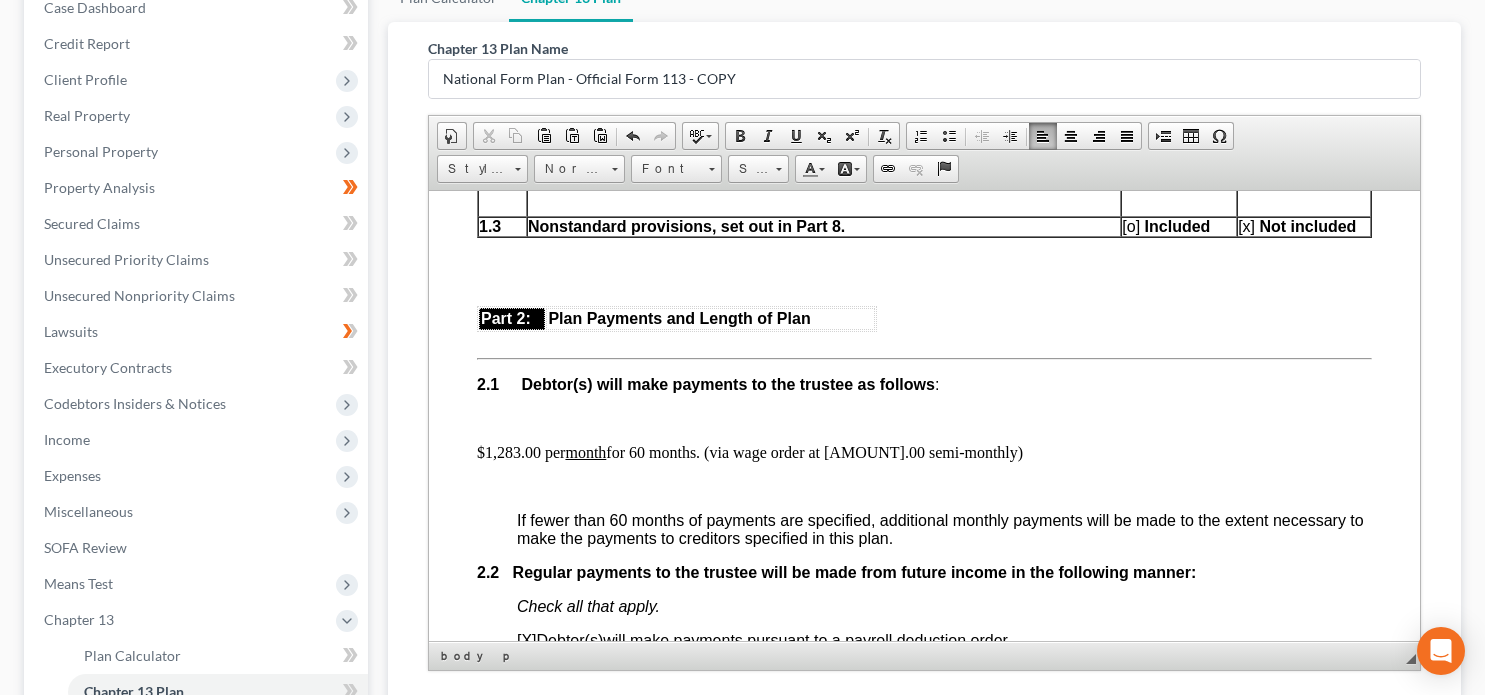 click on "$[AMOUNT] per  month  for 60 months. (via wage order at [AMOUNT] .00 semi-monthly)" at bounding box center [924, 452] 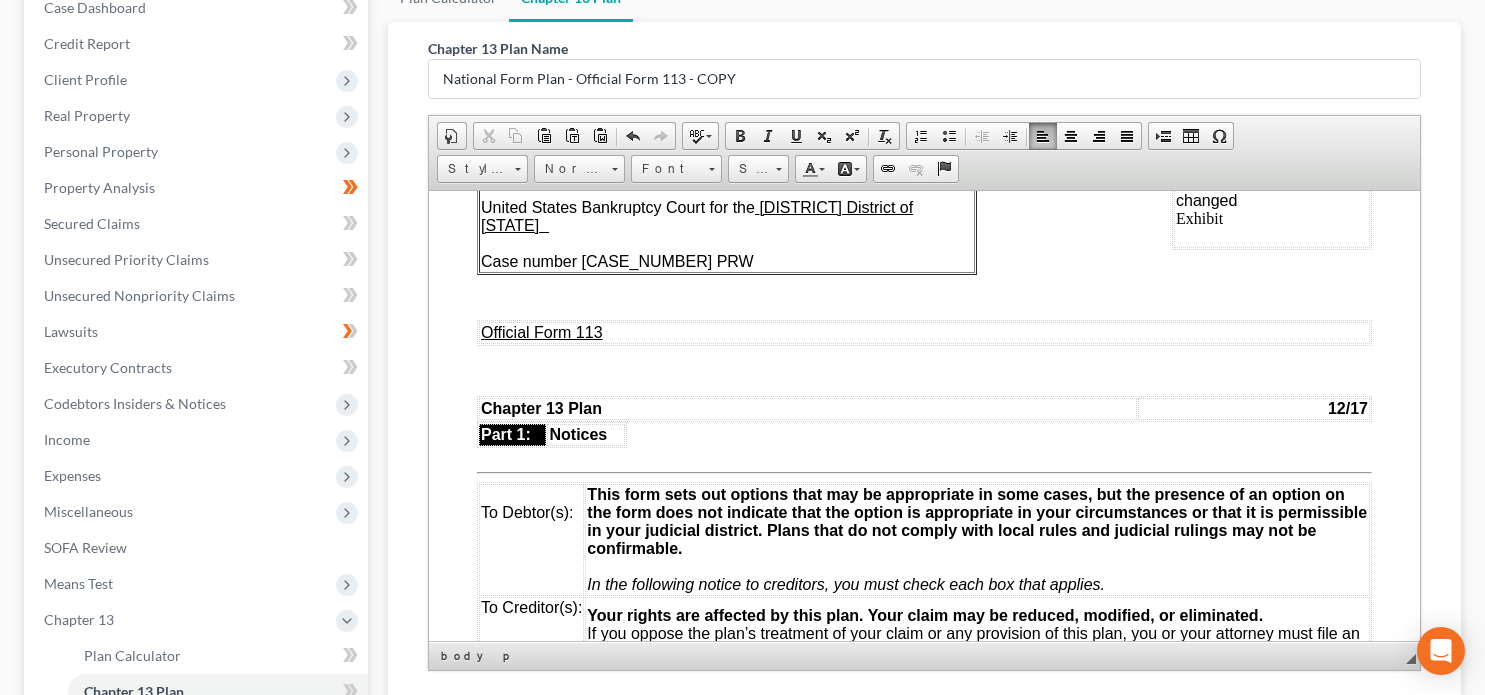 scroll, scrollTop: 0, scrollLeft: 0, axis: both 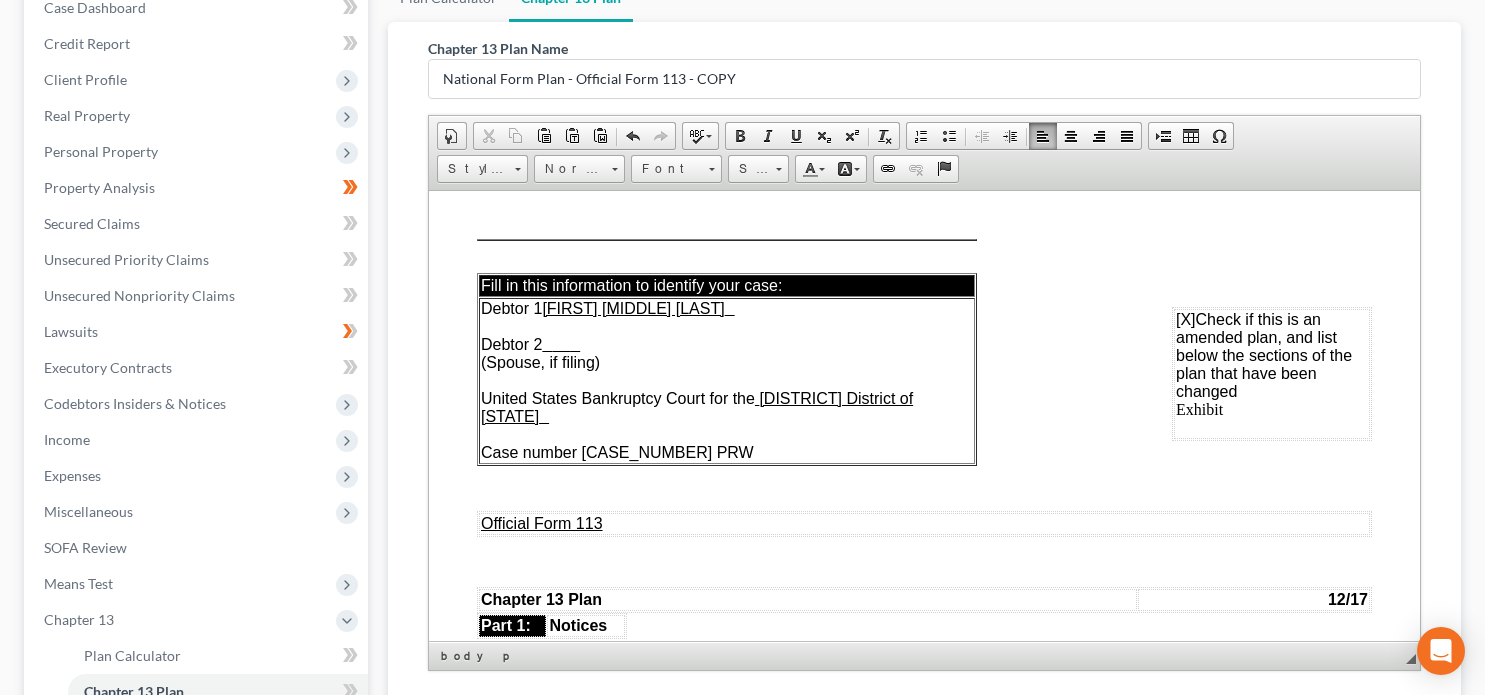 click on "Exhibit" at bounding box center [1199, 408] 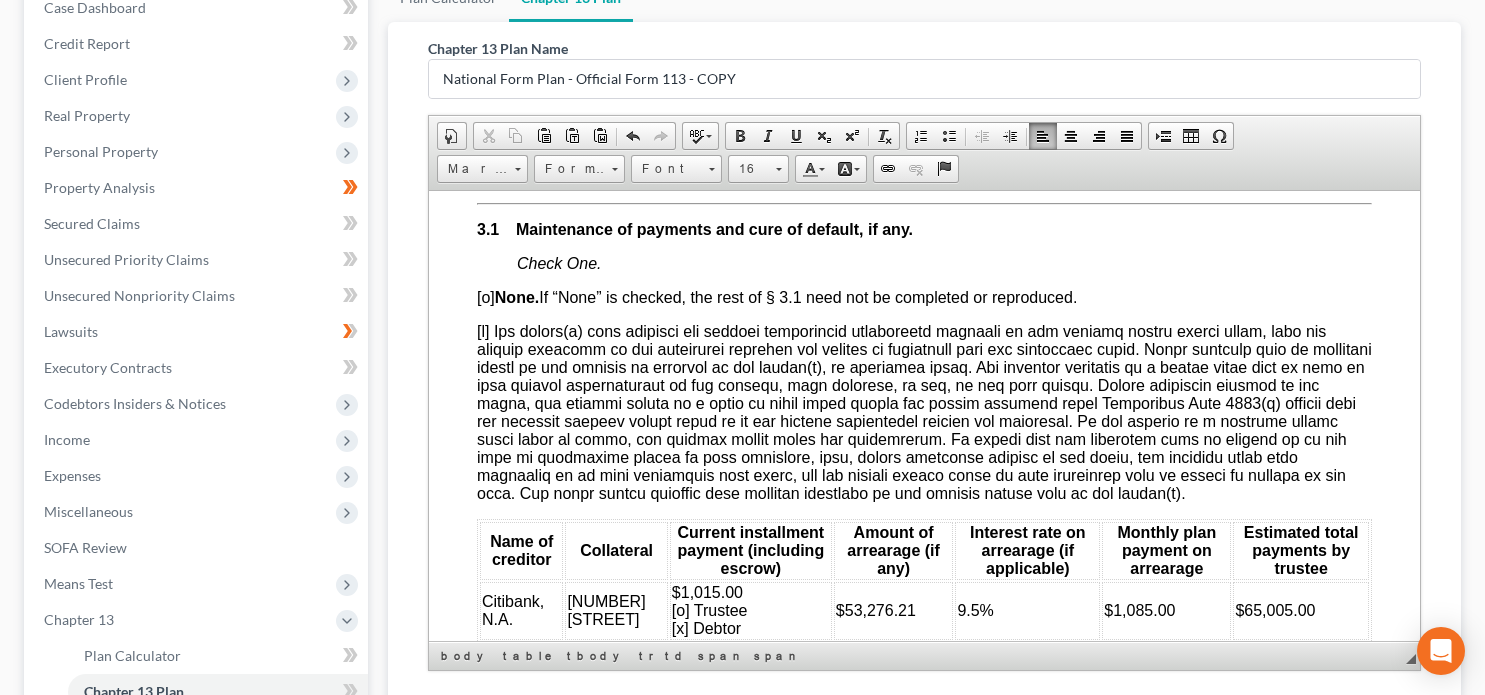 scroll, scrollTop: 1800, scrollLeft: 0, axis: vertical 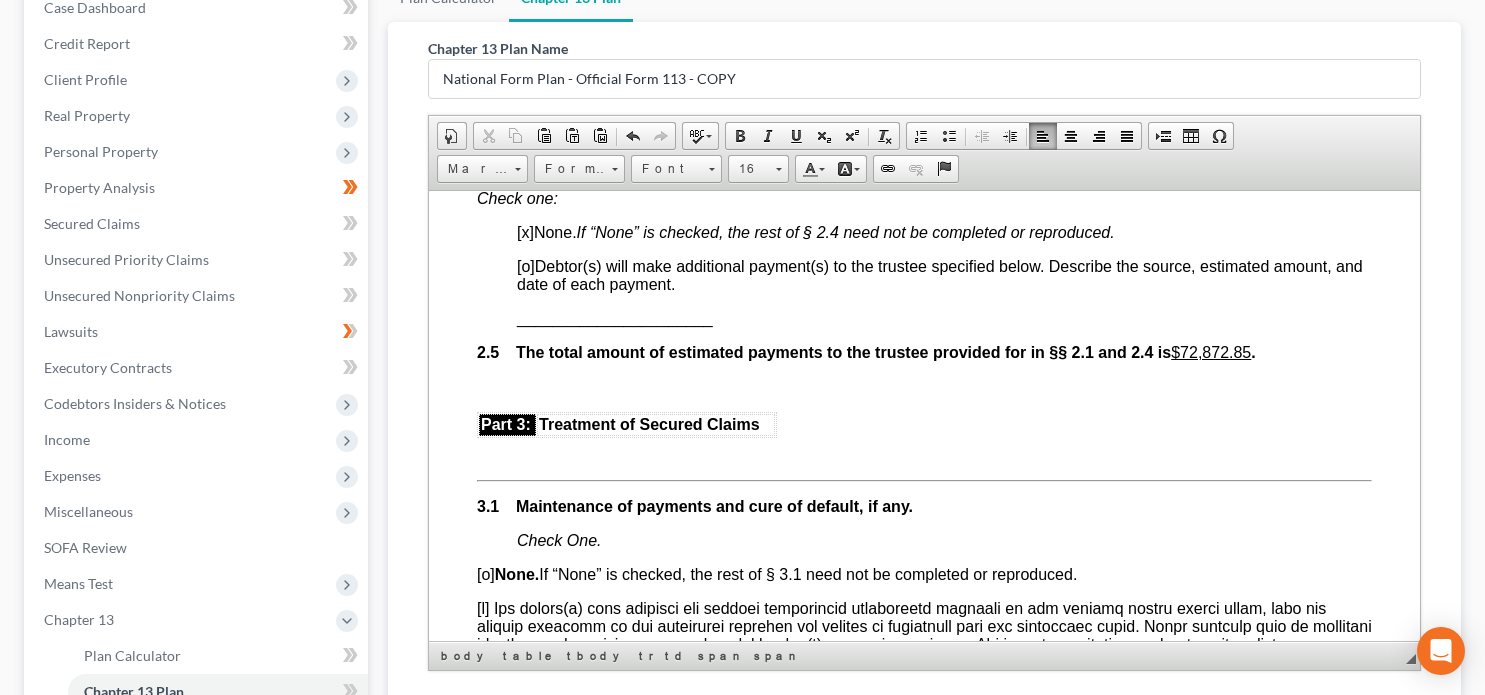 click on "$72,872.85" at bounding box center (1211, 351) 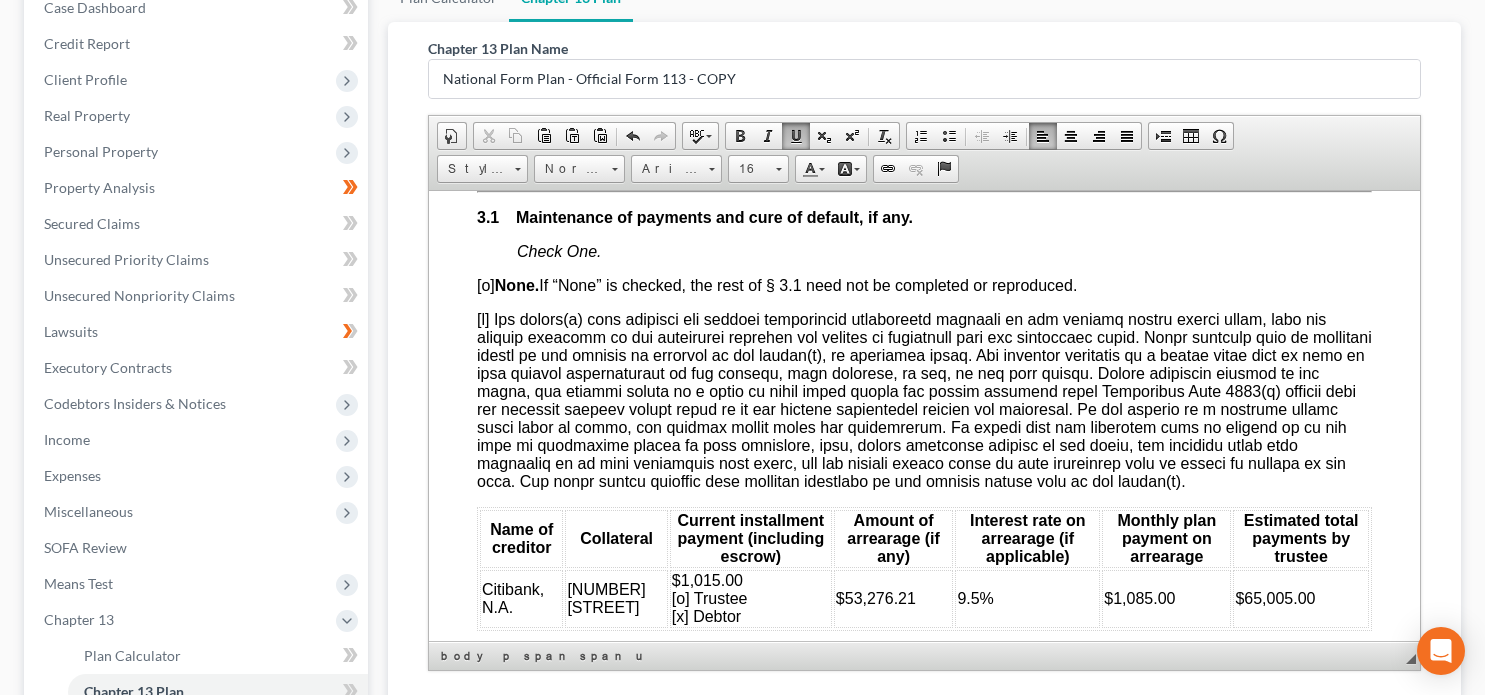 scroll, scrollTop: 2200, scrollLeft: 0, axis: vertical 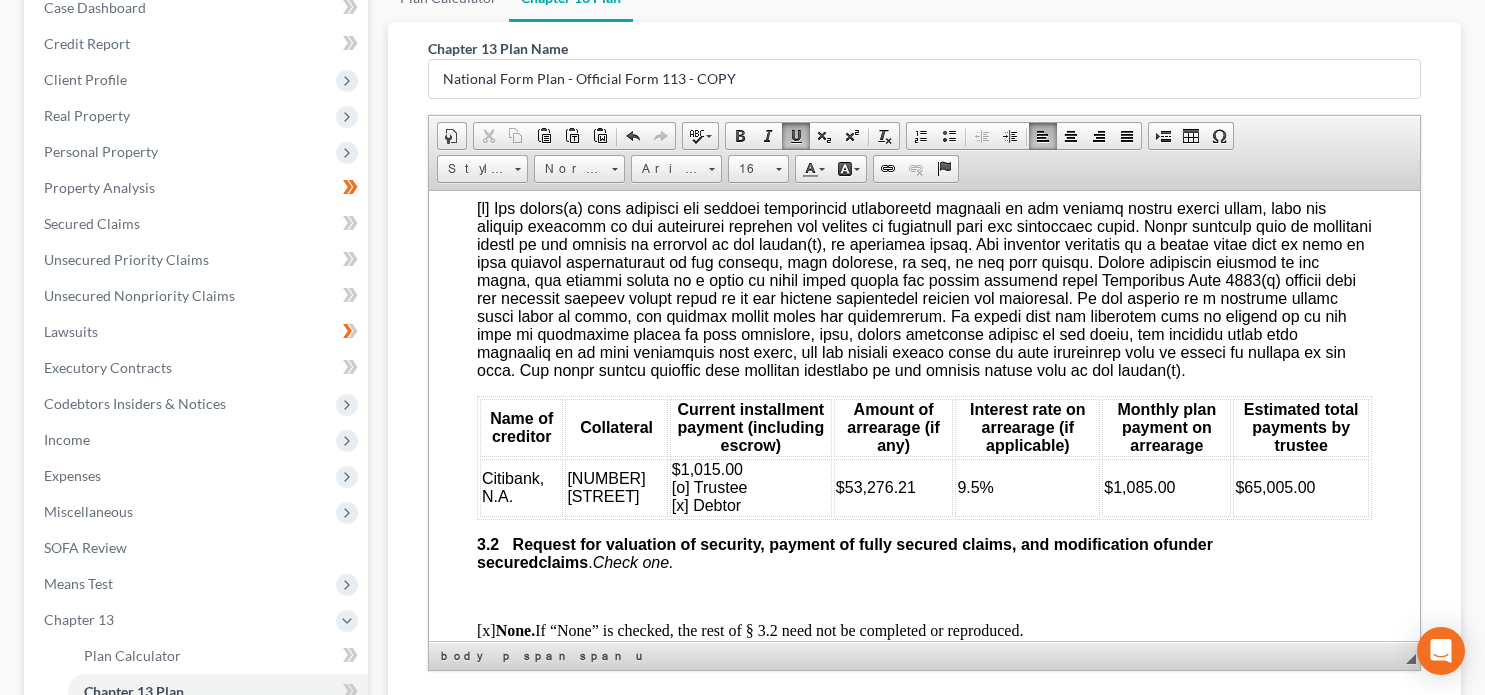 click on "$[AMOUNT].00 [o] Trustee [x] Debtor" at bounding box center (710, 486) 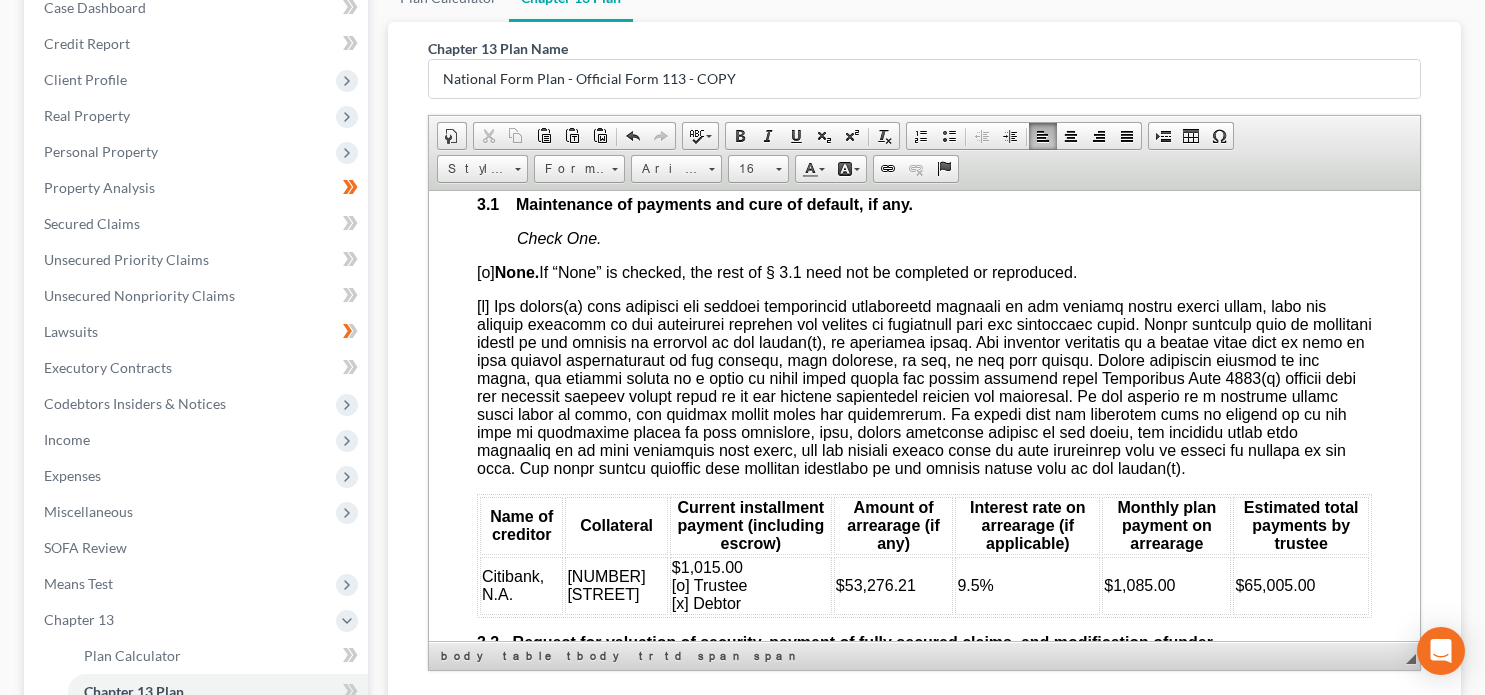scroll, scrollTop: 2100, scrollLeft: 0, axis: vertical 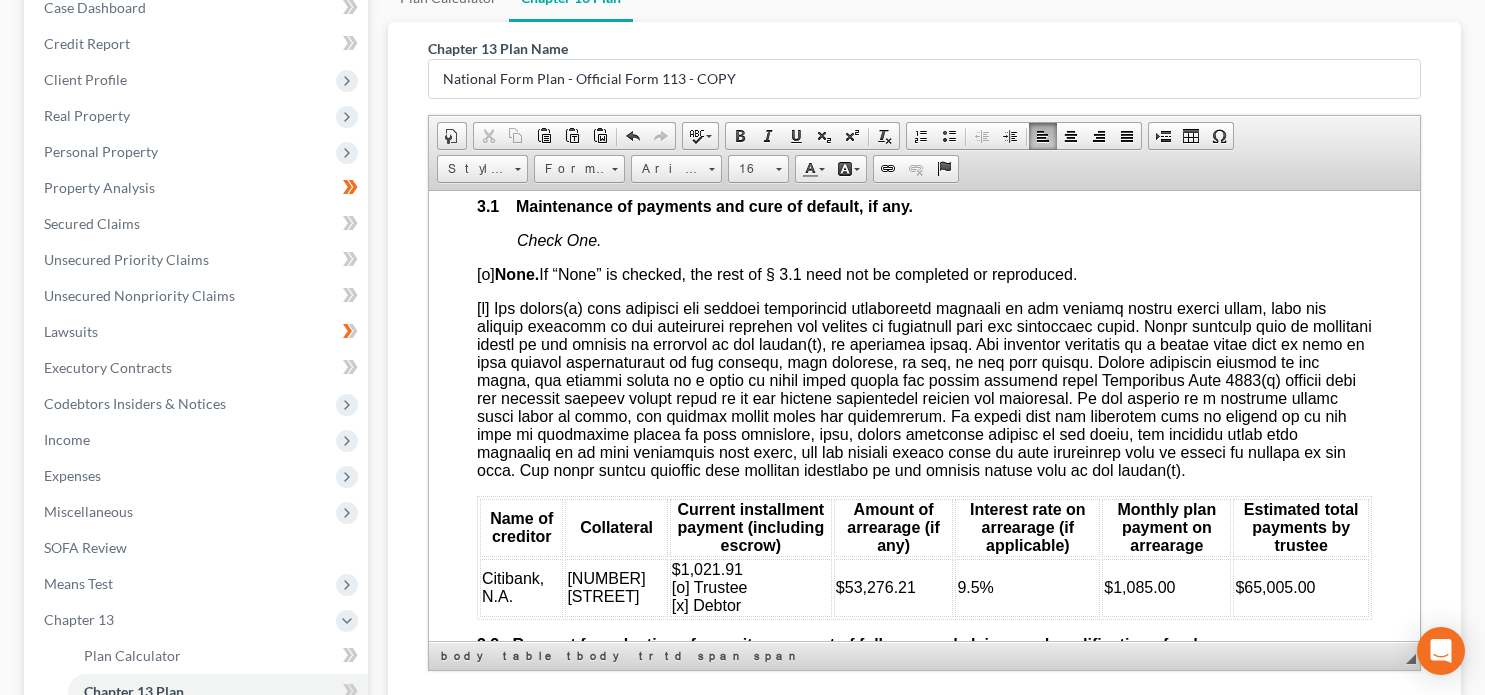 click on "$53,276.21" at bounding box center (876, 586) 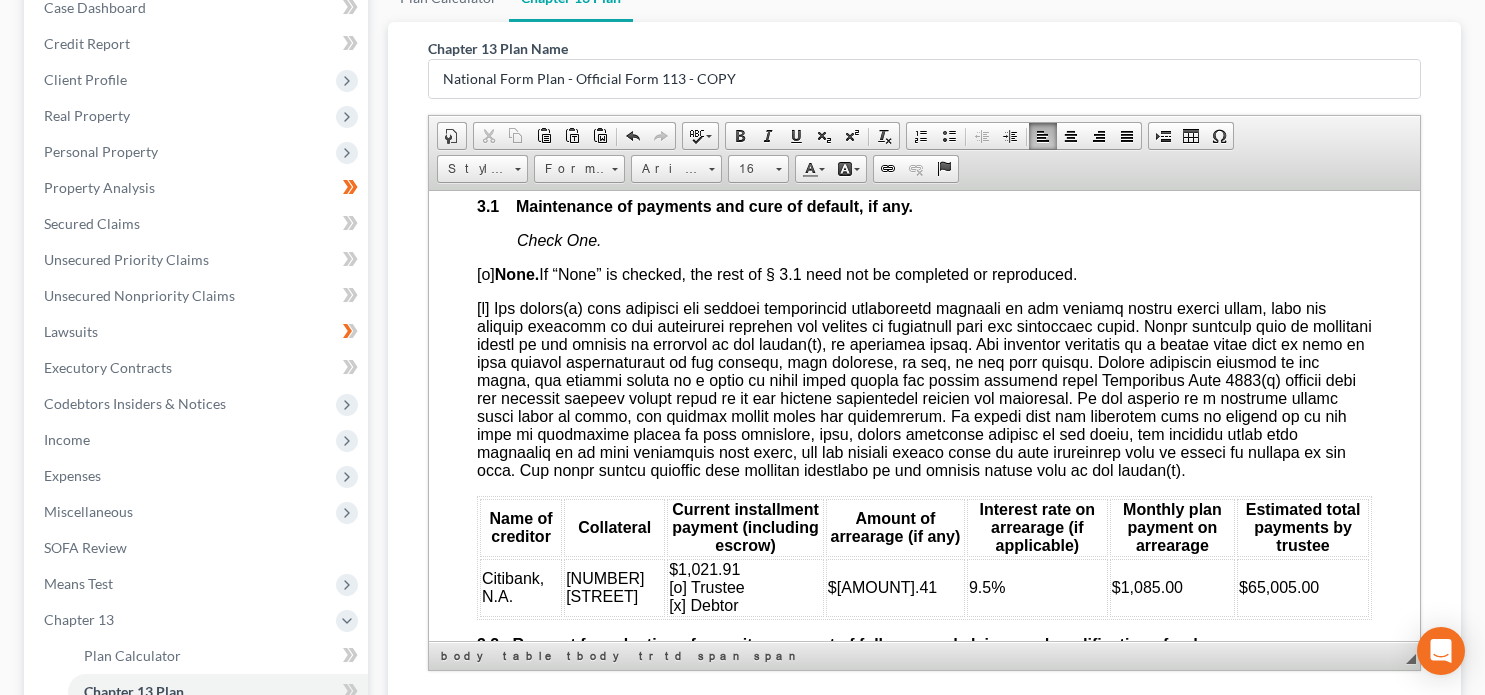 click on "$65,005.00" at bounding box center (1279, 586) 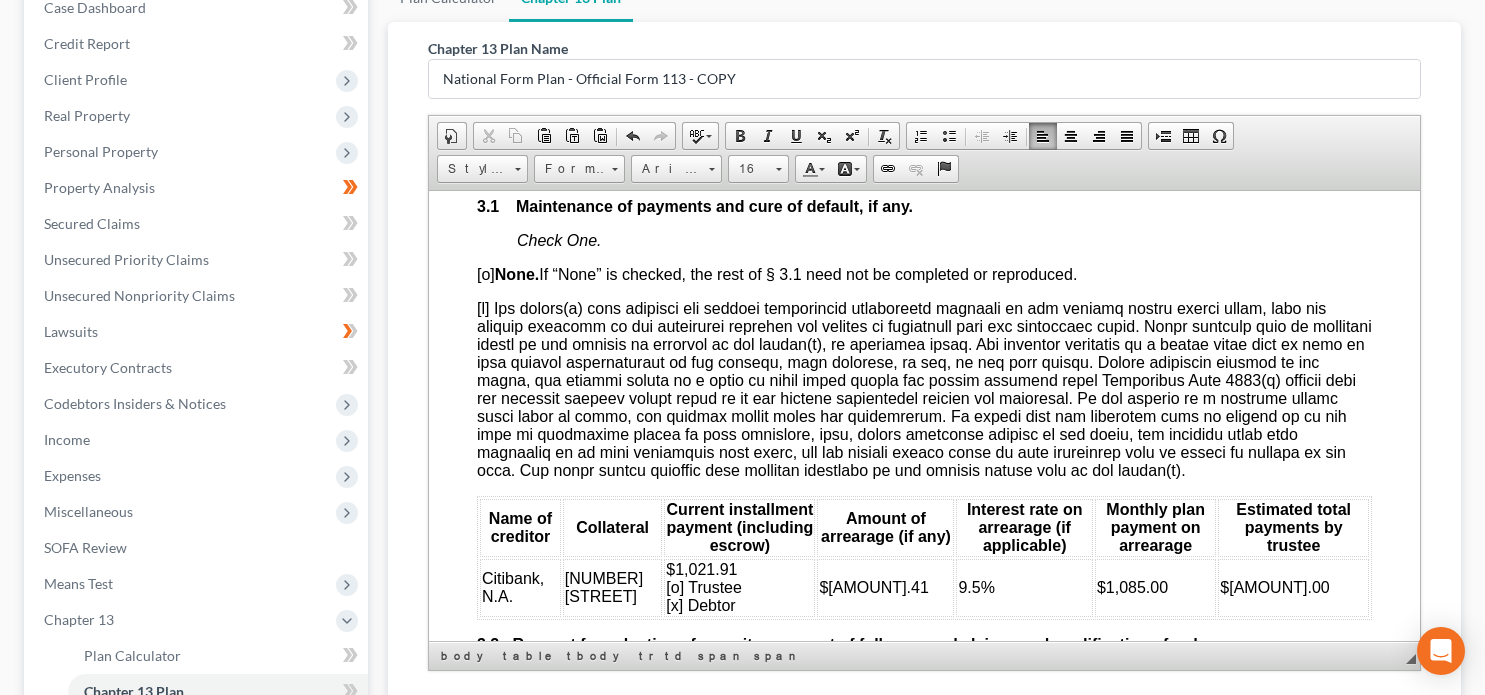 click on "$1,085.00" at bounding box center [1132, 586] 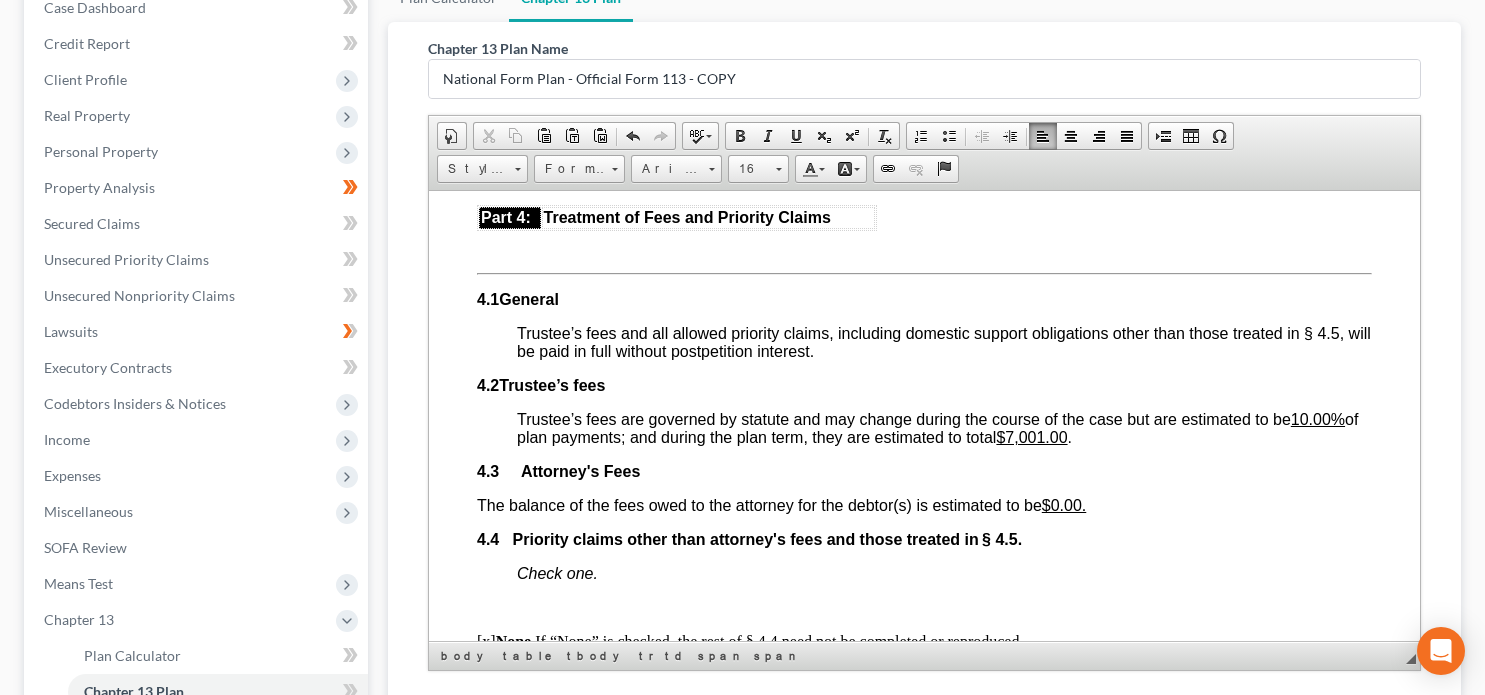 scroll, scrollTop: 4600, scrollLeft: 0, axis: vertical 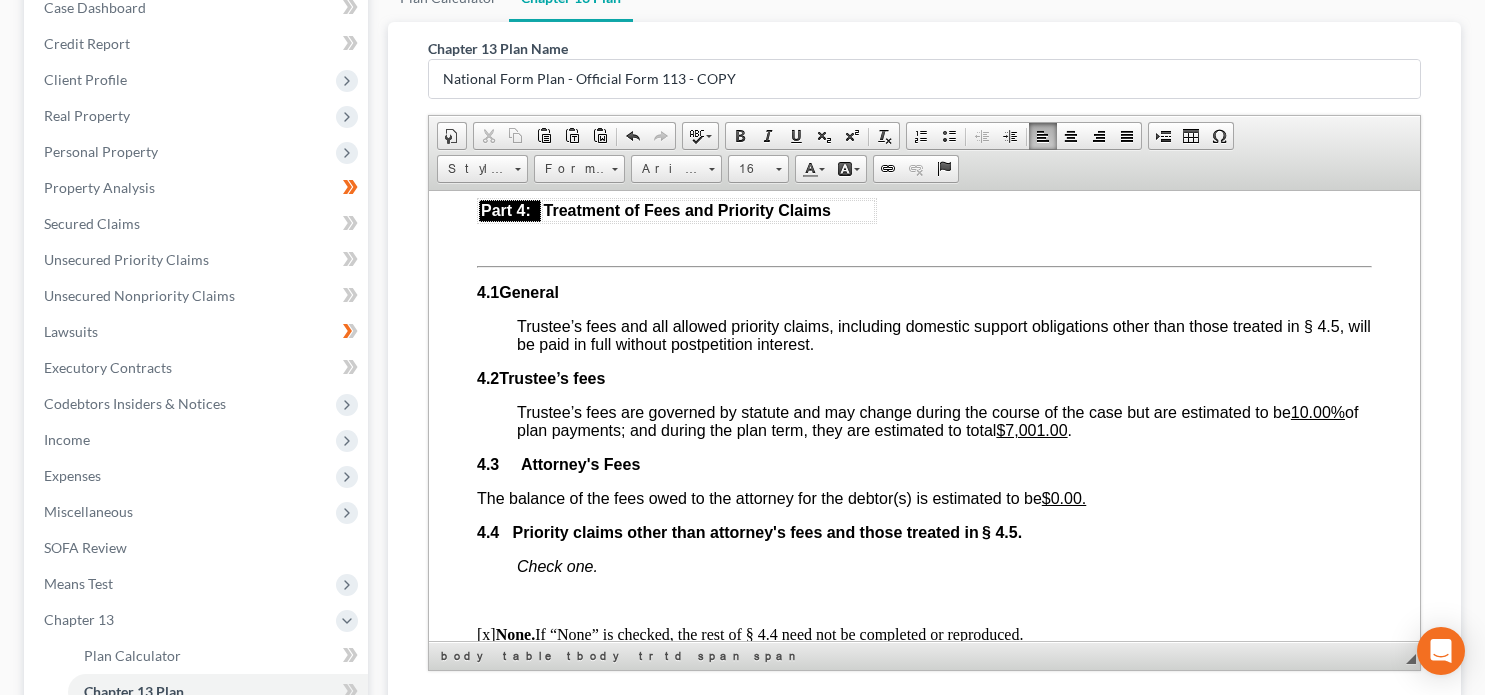 click on "$7,001.00" at bounding box center (1031, 429) 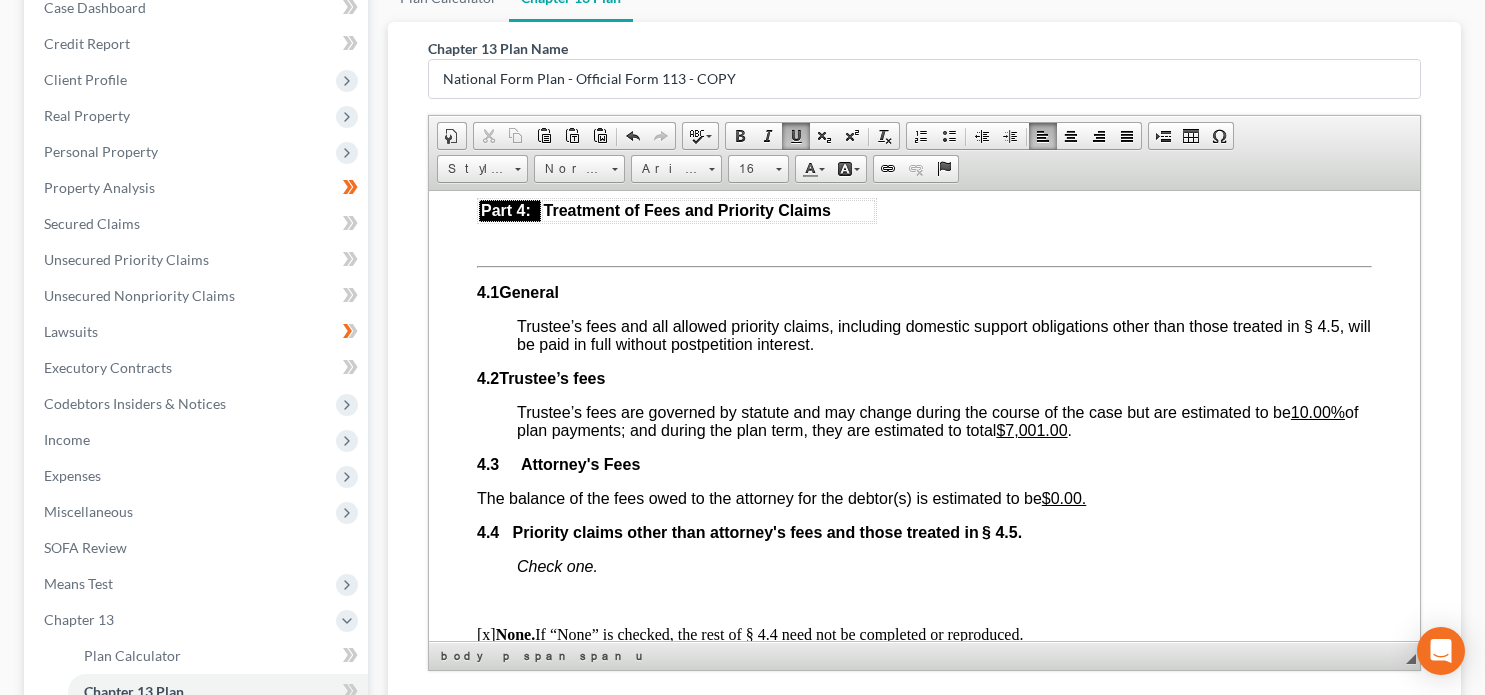 scroll, scrollTop: 0, scrollLeft: 0, axis: both 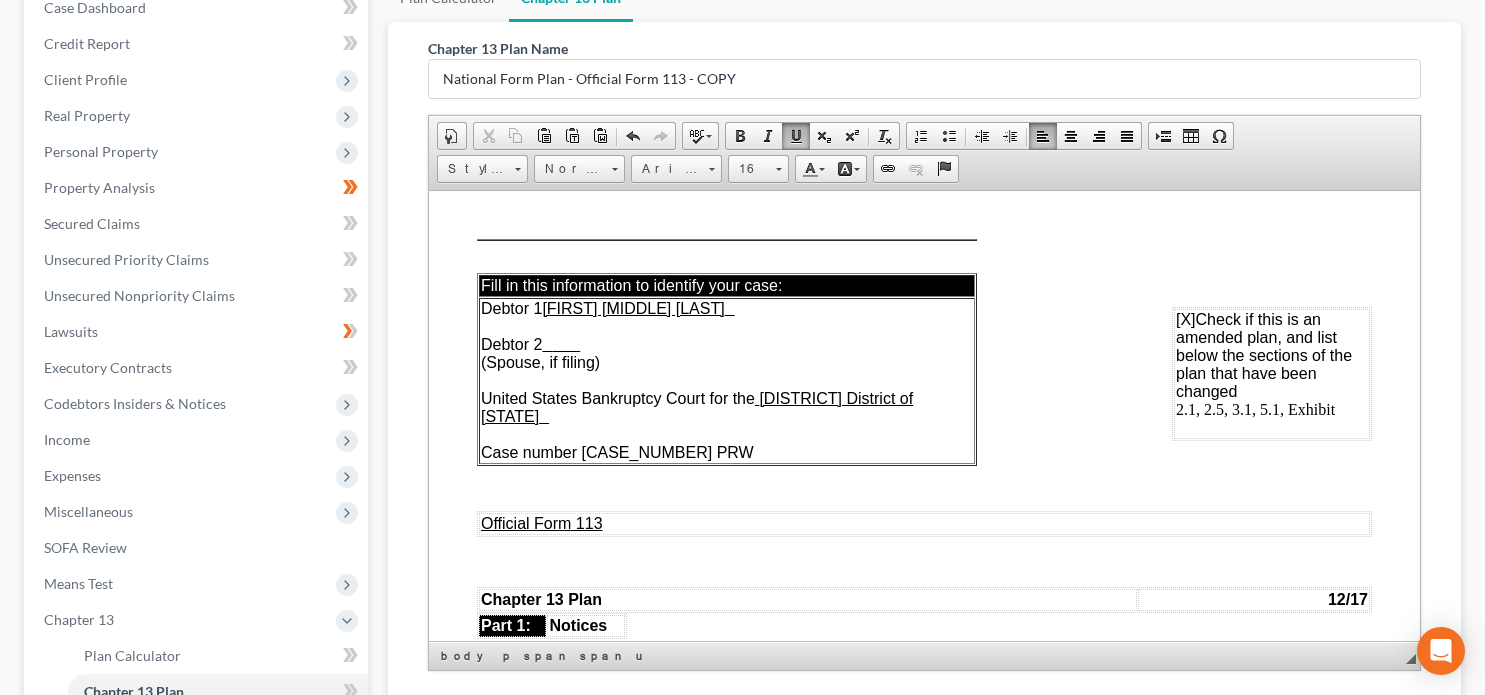 click on "2.1, 2.5, 3.1, 5.1, Exhibit" at bounding box center (1255, 408) 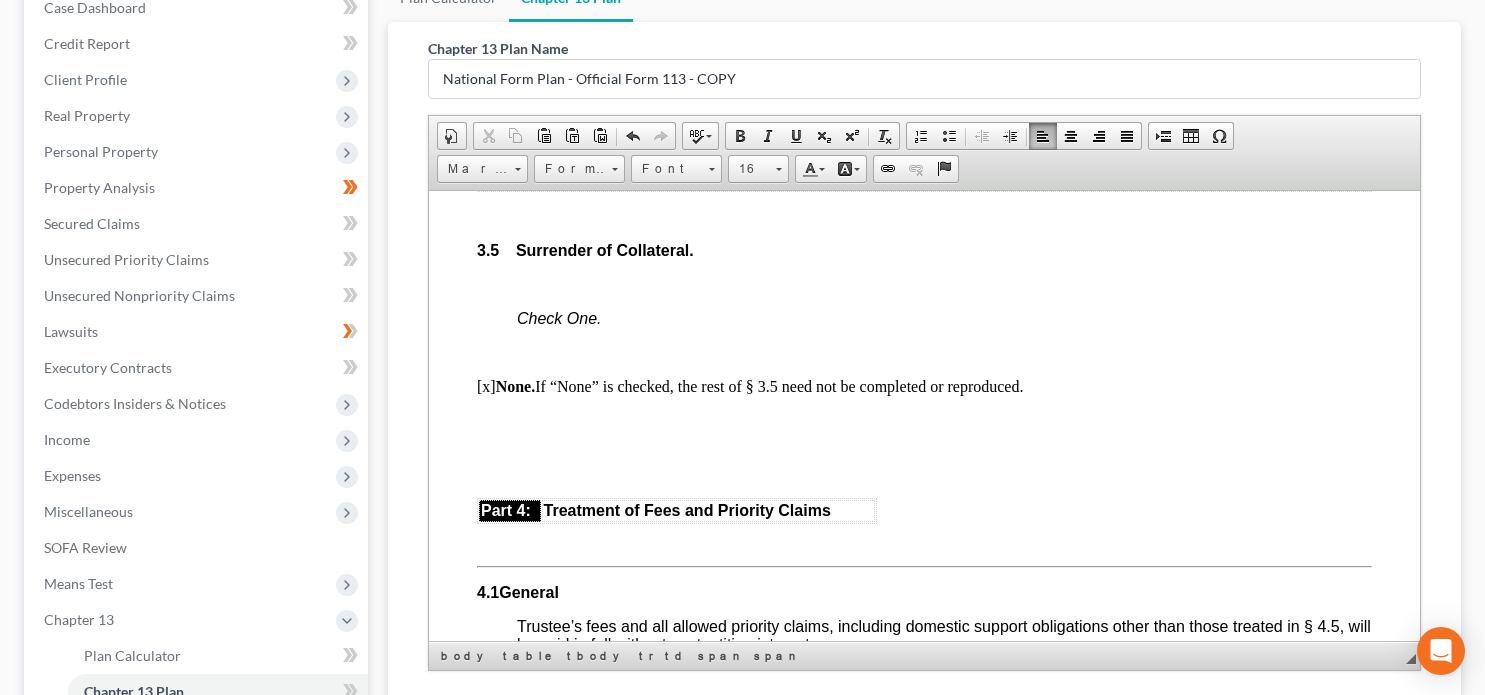 scroll, scrollTop: 4700, scrollLeft: 0, axis: vertical 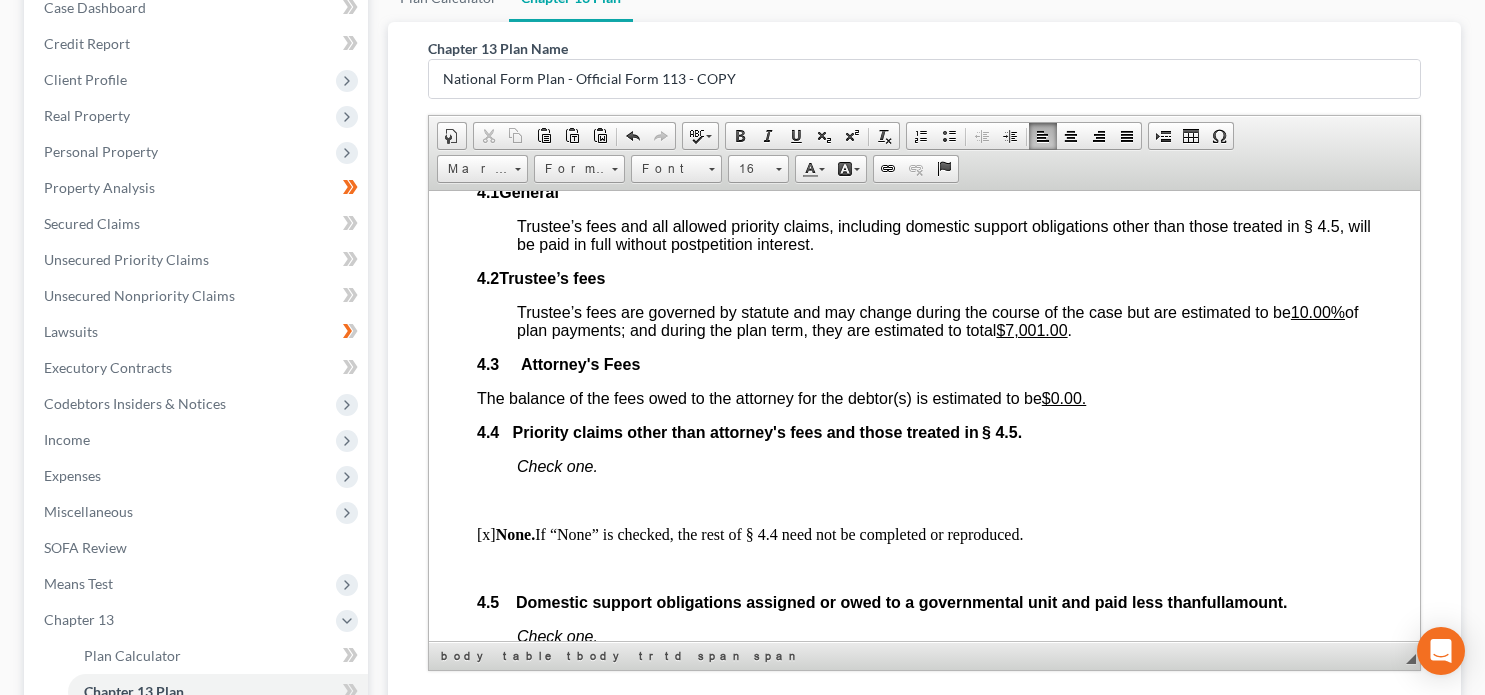 click on "$7,001.00" at bounding box center [1031, 329] 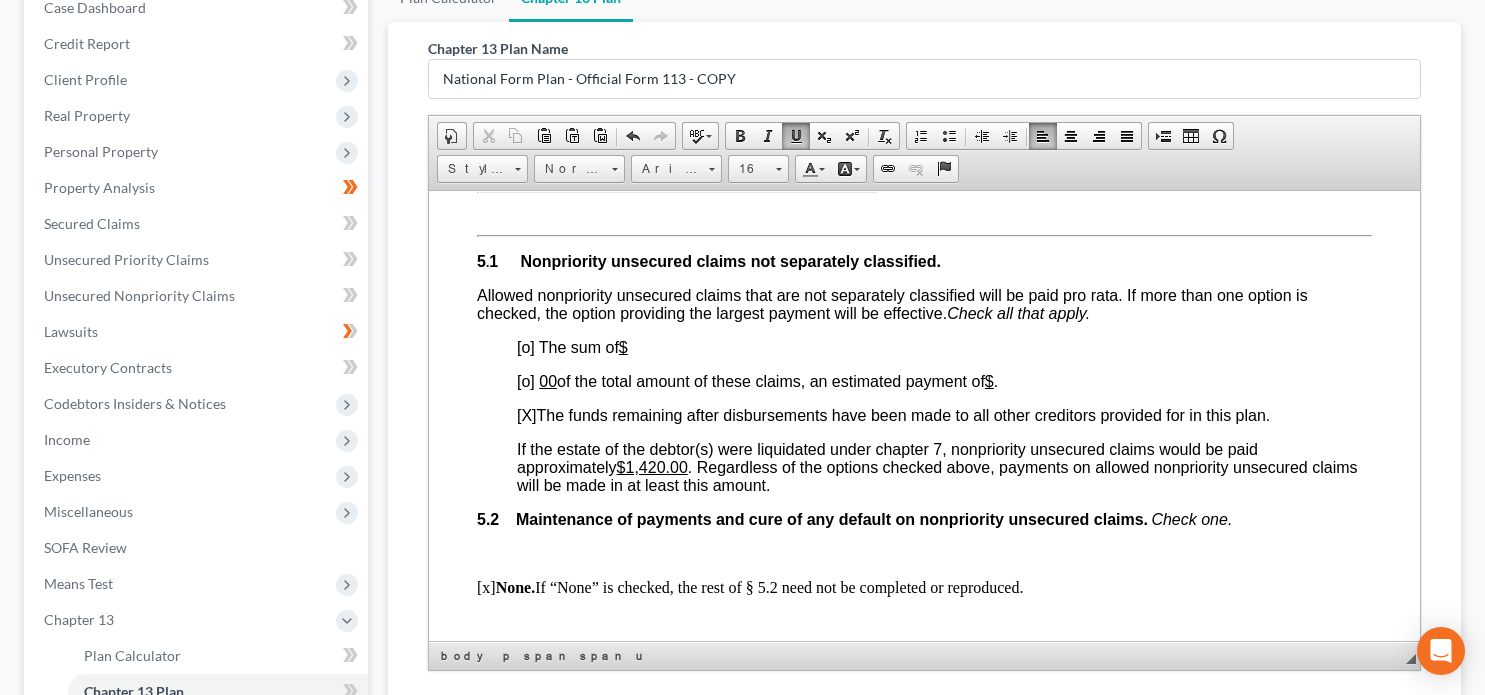 scroll, scrollTop: 5400, scrollLeft: 0, axis: vertical 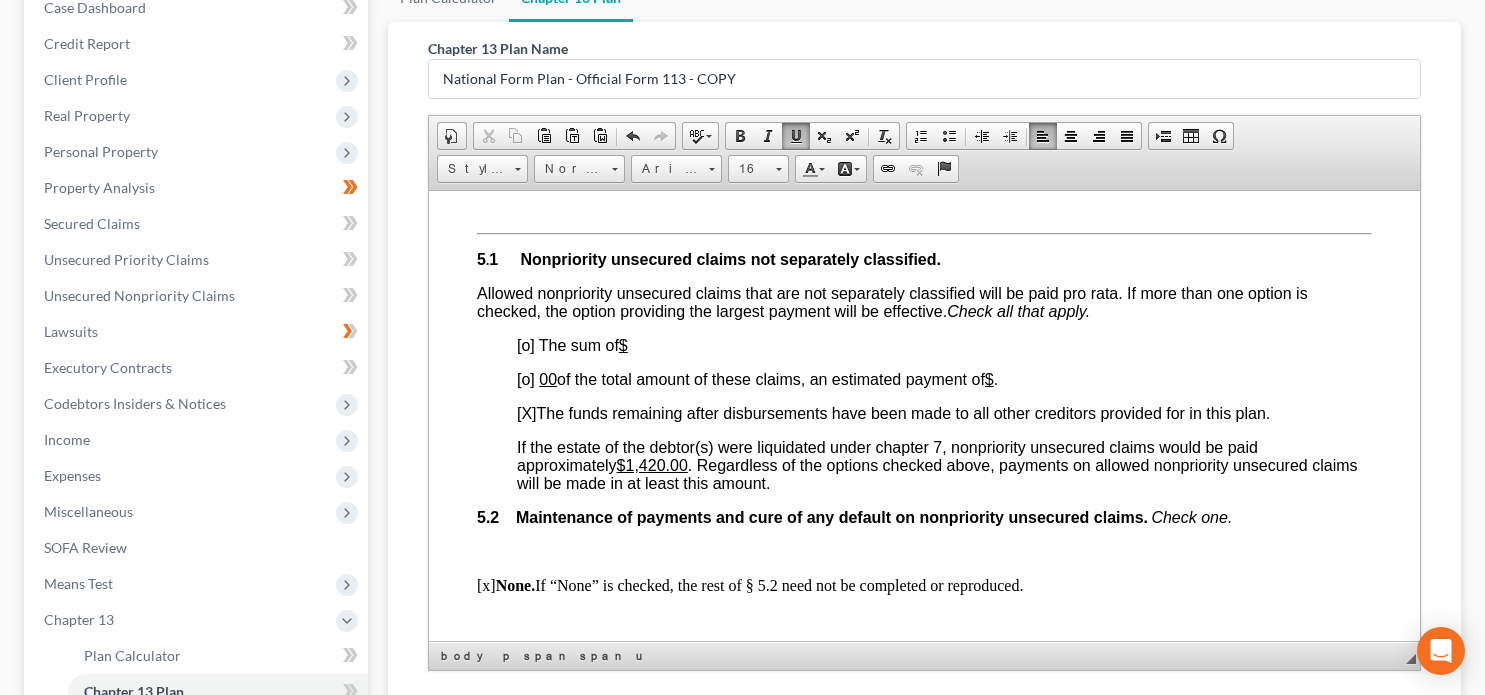 click on "[o]" at bounding box center [526, 378] 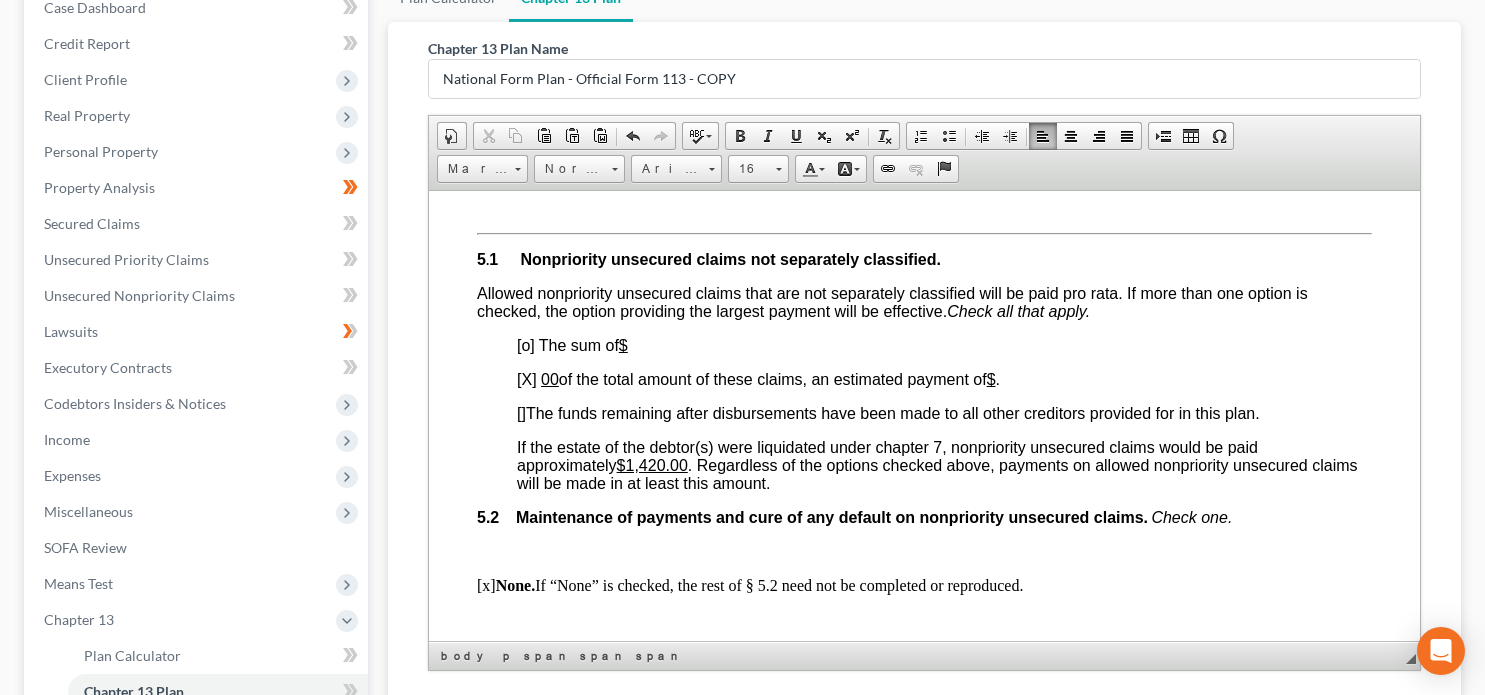 click on "00" at bounding box center (550, 378) 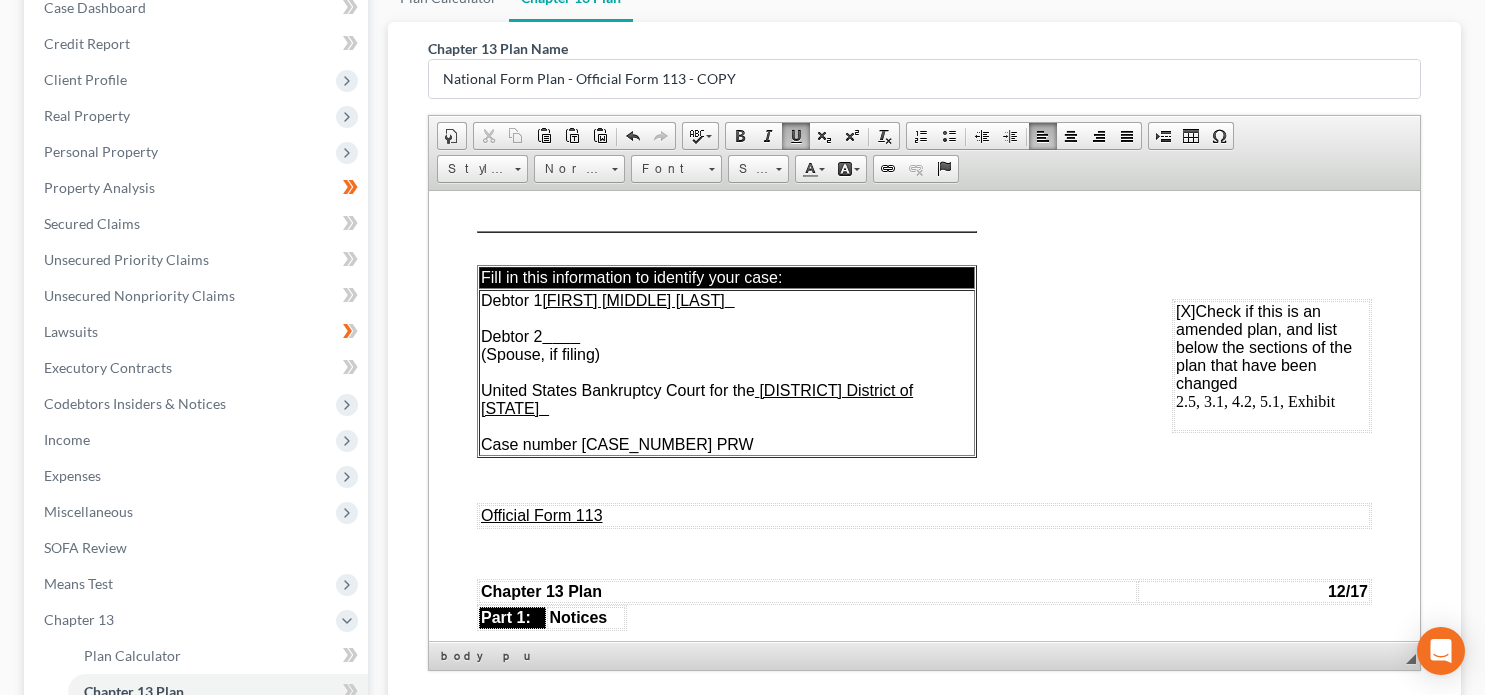 scroll, scrollTop: 0, scrollLeft: 0, axis: both 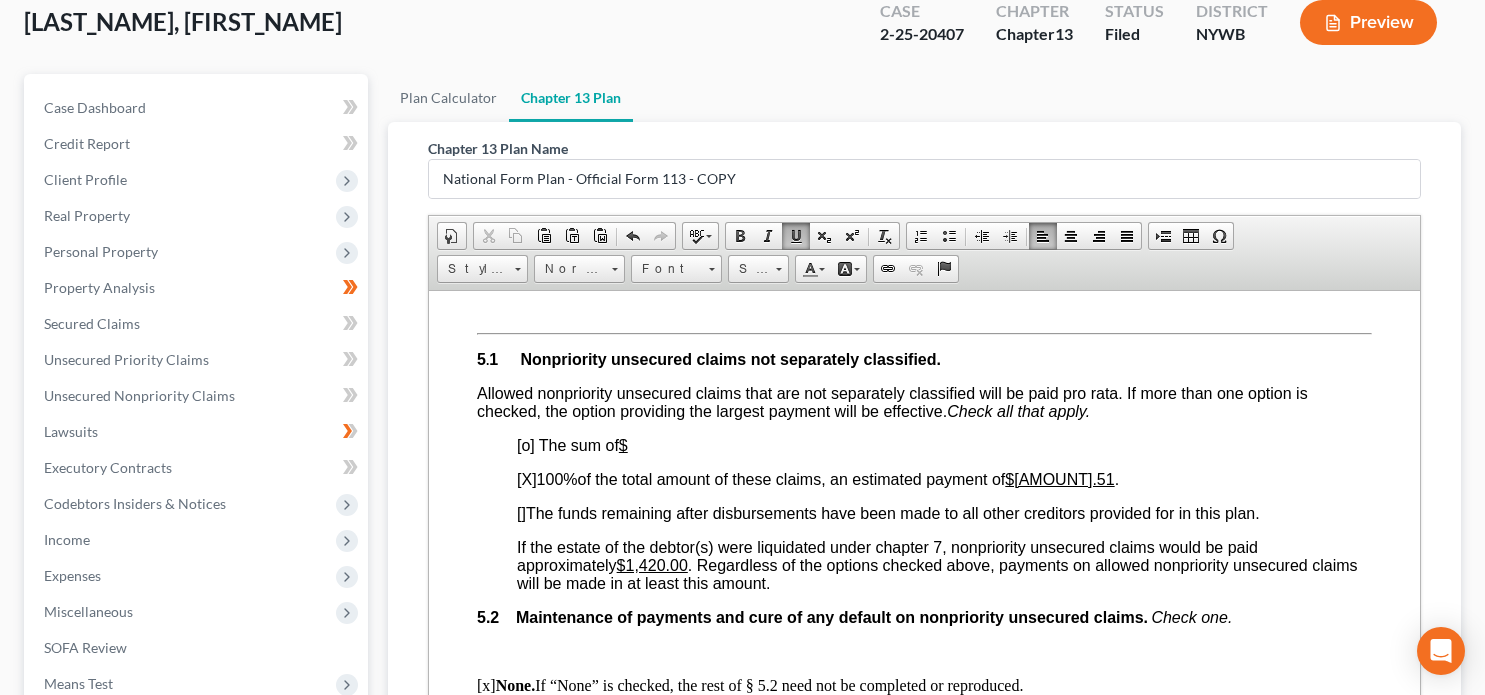 click on "[o]" at bounding box center [526, 444] 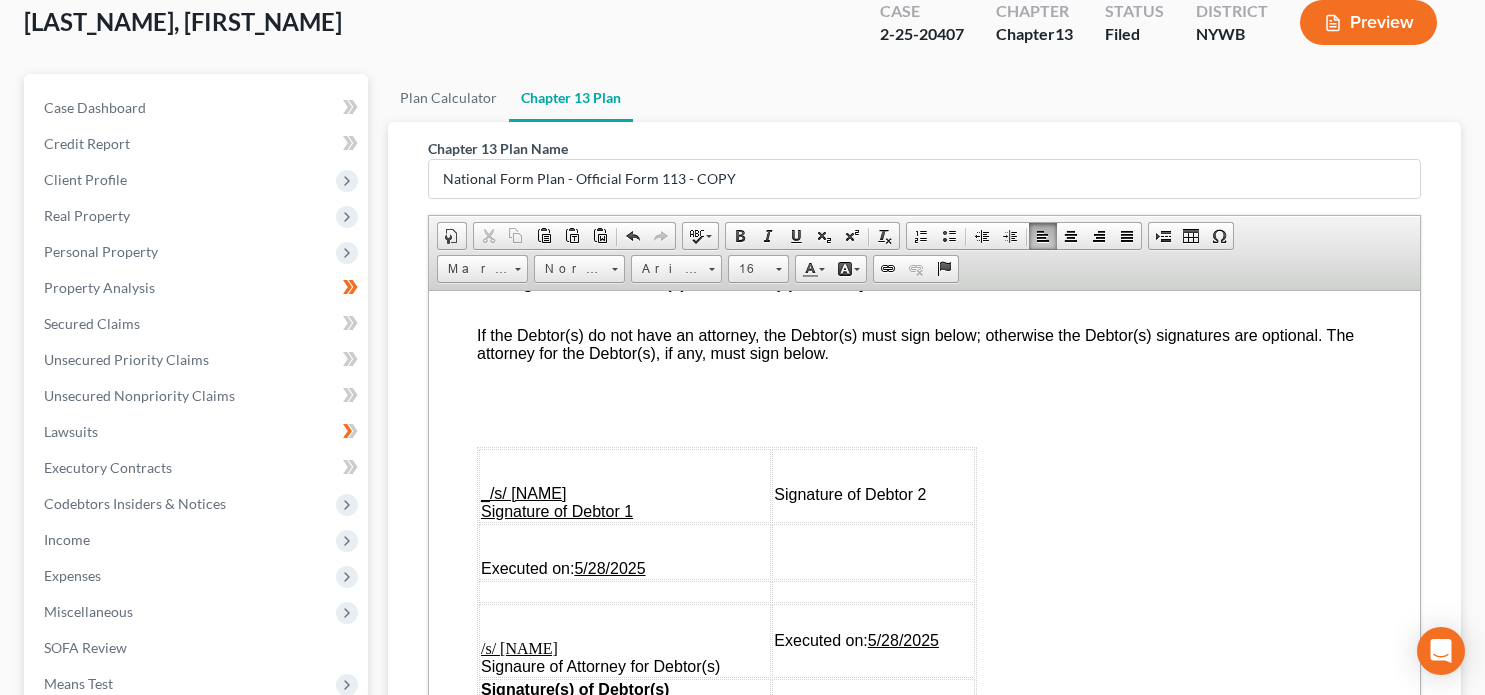 scroll, scrollTop: 7100, scrollLeft: 0, axis: vertical 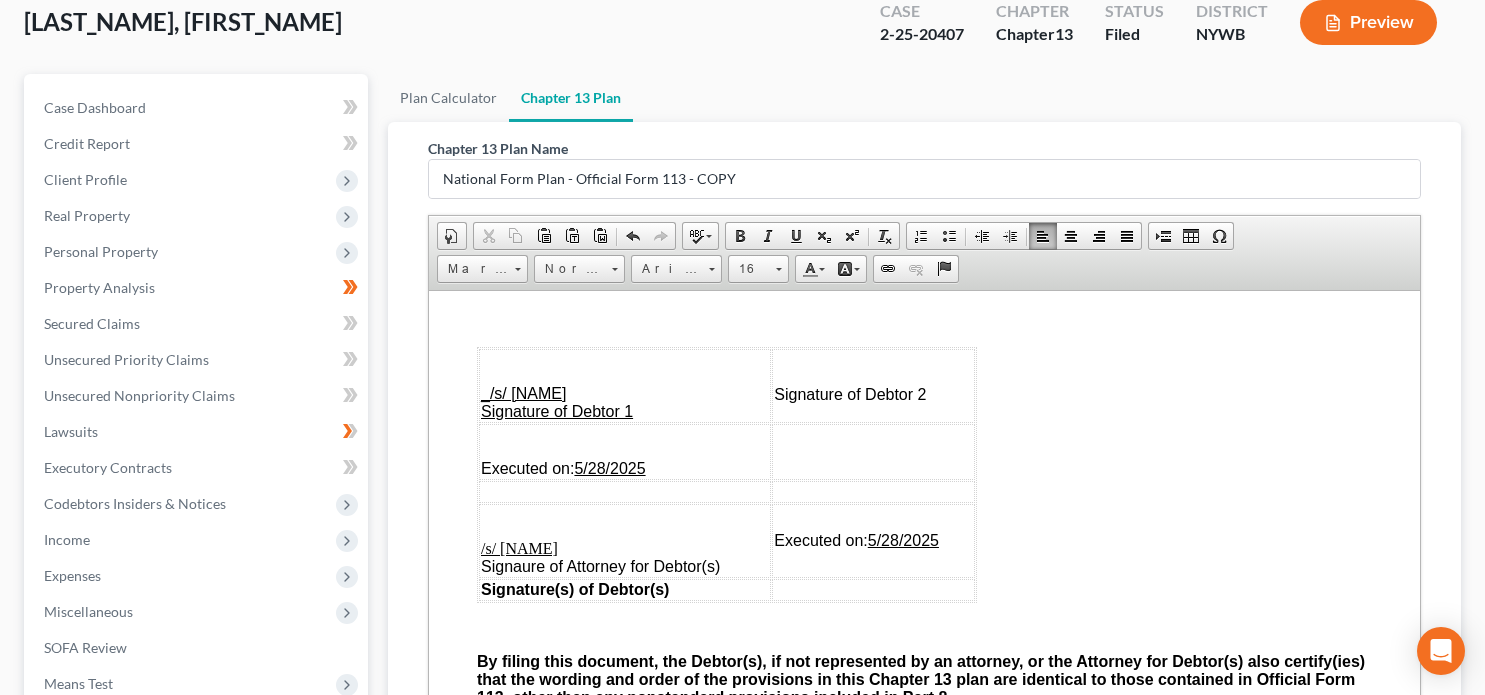 click on "_/s/ [NAME] Signature of Debtor 1" at bounding box center [557, 401] 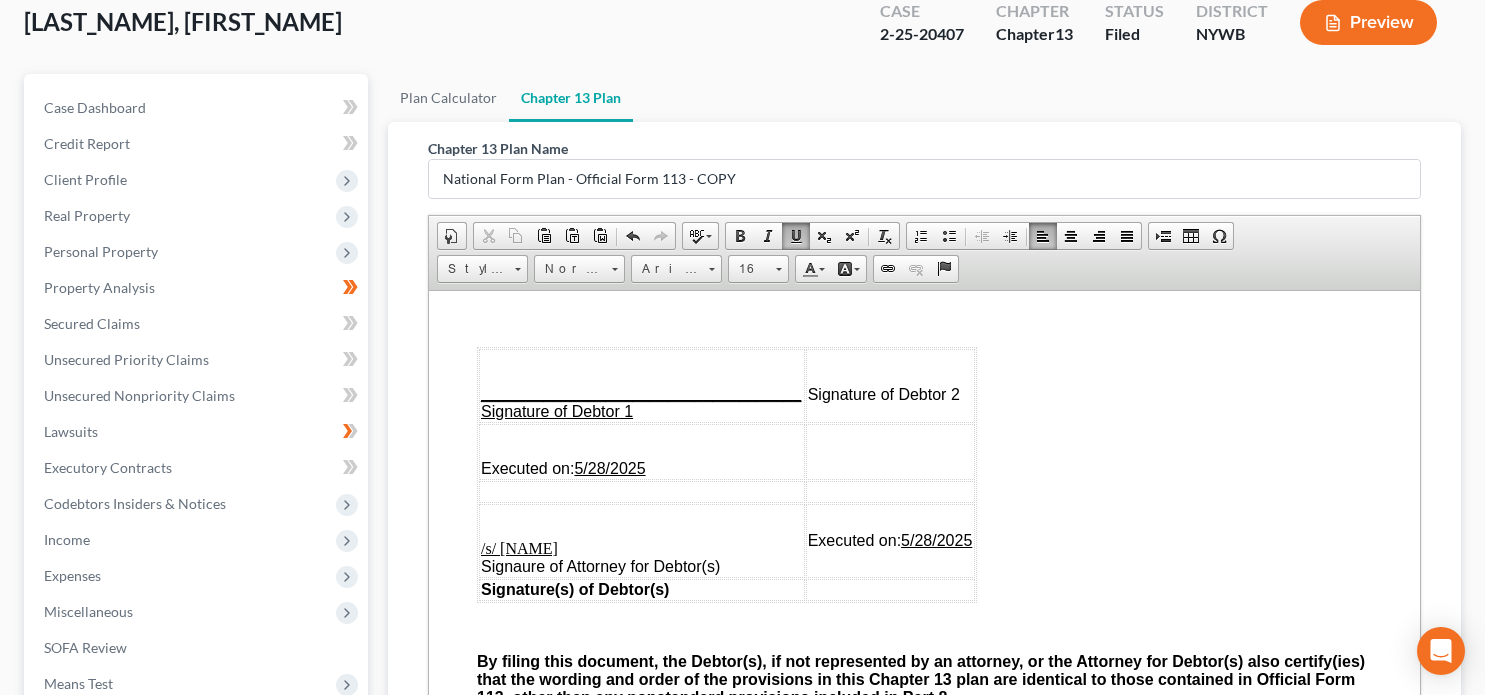 click on "5/28/2025" at bounding box center [609, 467] 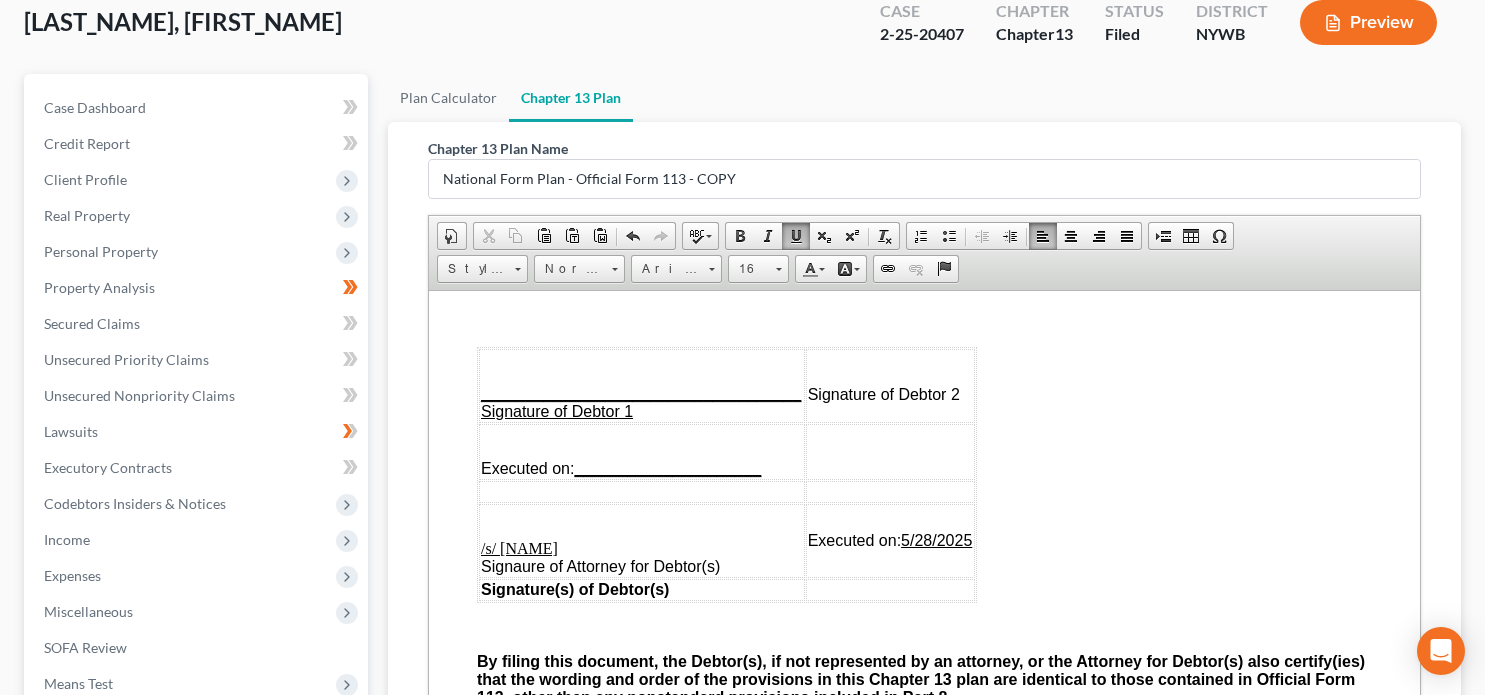 click on "5/28/2025" at bounding box center (936, 539) 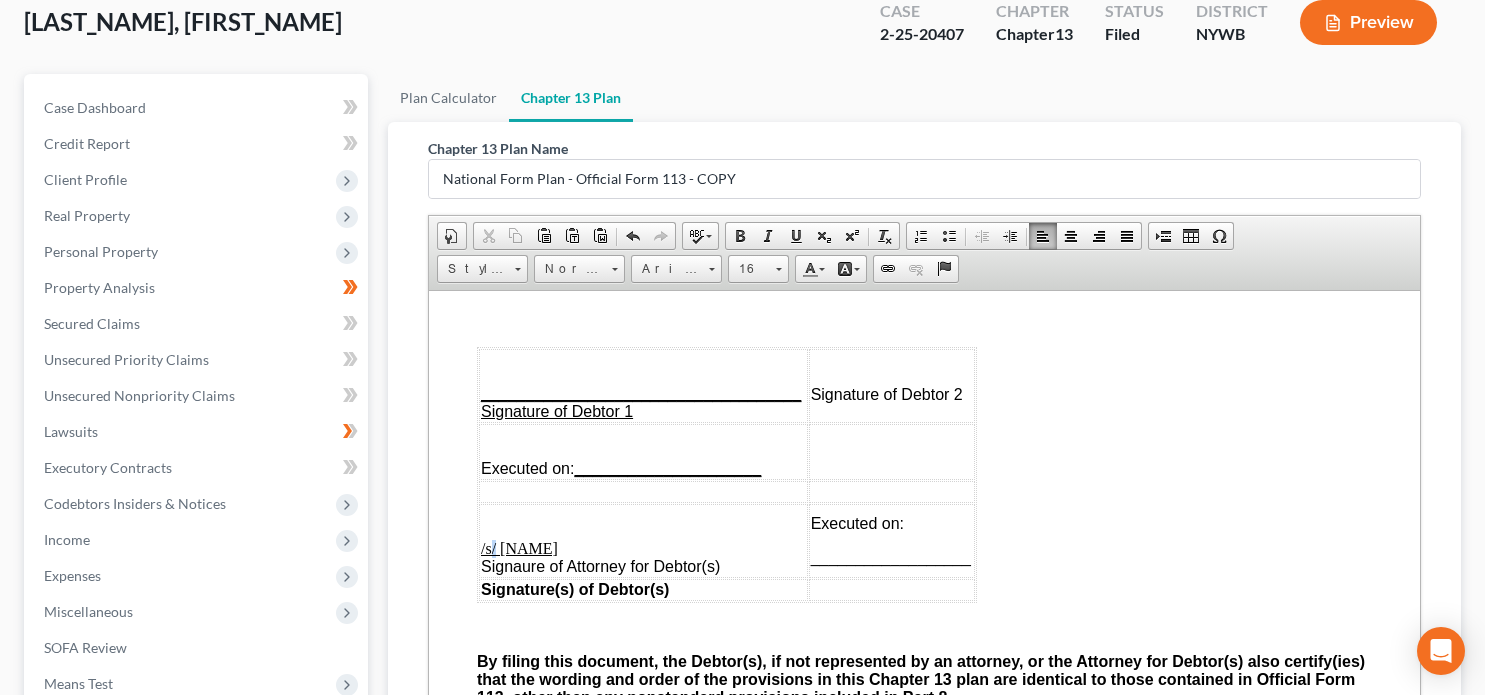 drag, startPoint x: 492, startPoint y: 581, endPoint x: 565, endPoint y: 459, distance: 142.17242 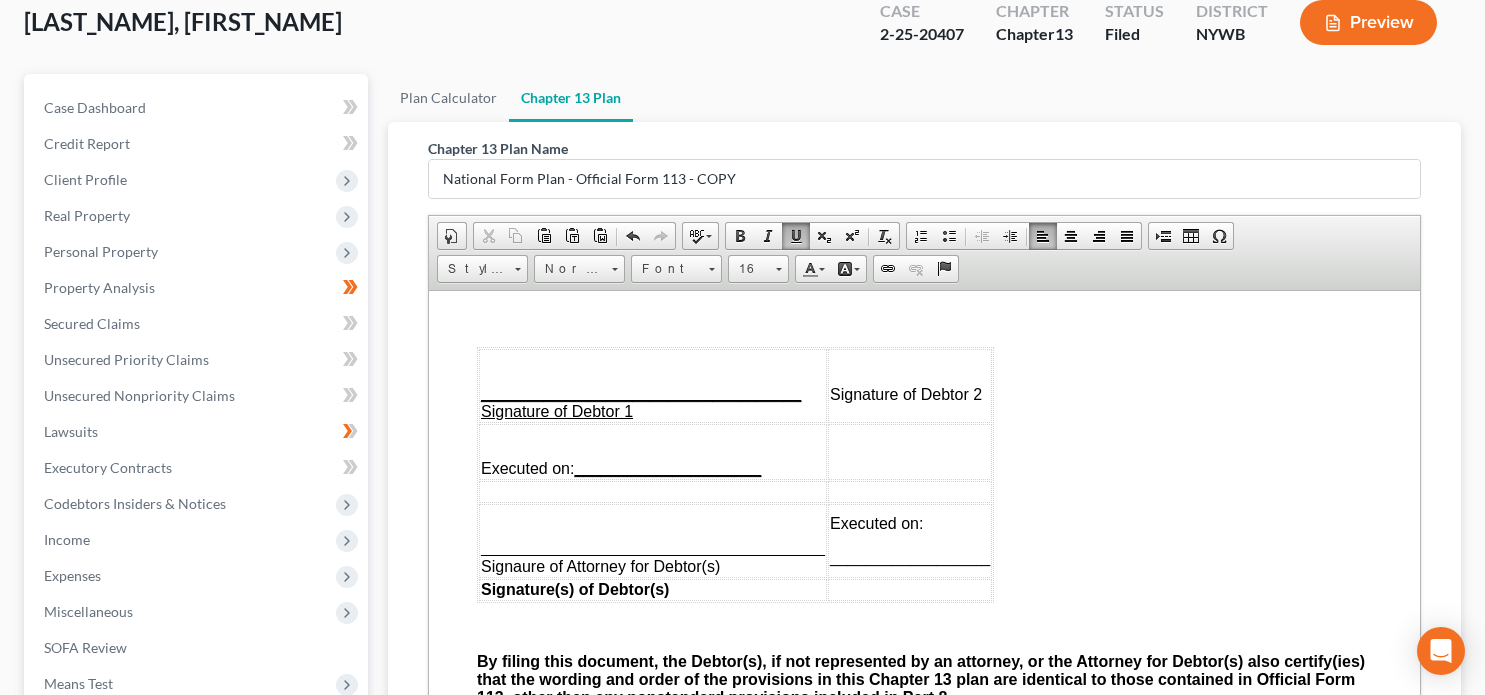 click on "____________________________________ Signature of Debtor 1" at bounding box center [641, 401] 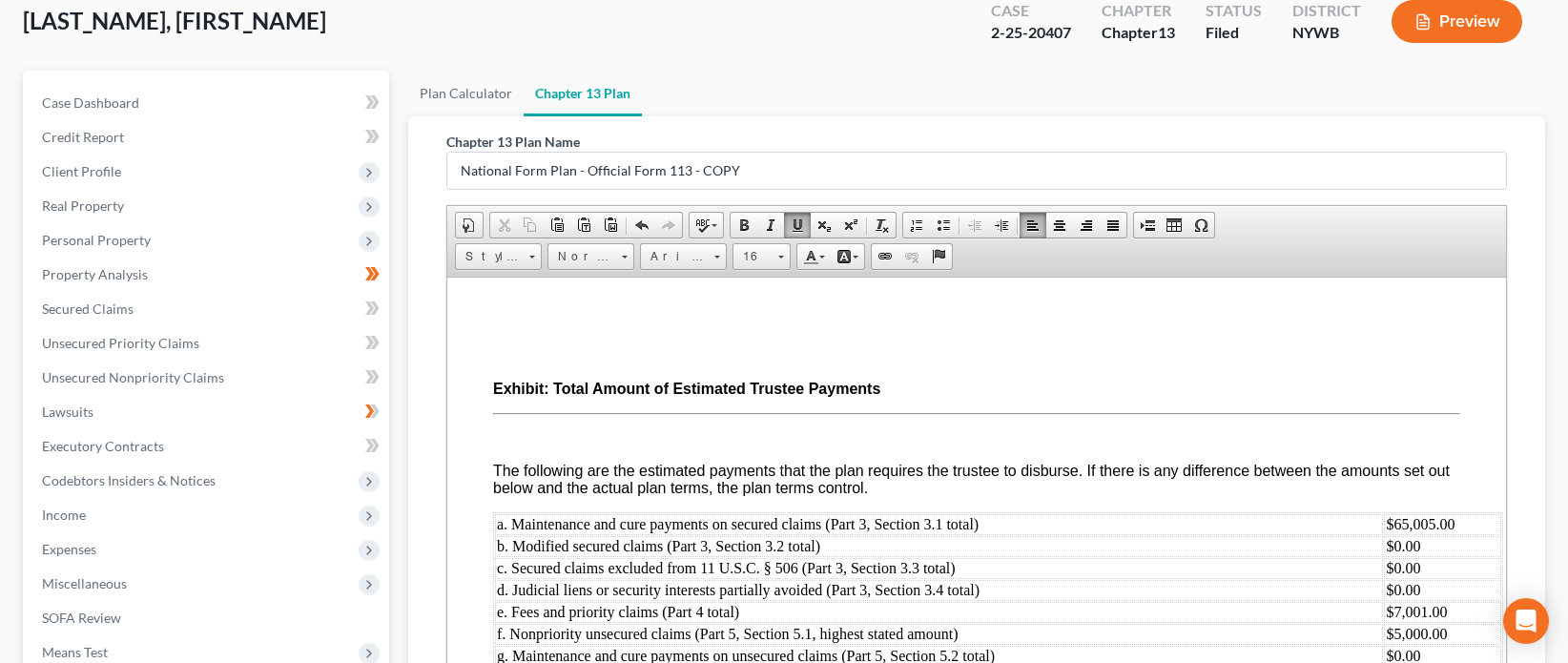 scroll, scrollTop: 7250, scrollLeft: 0, axis: vertical 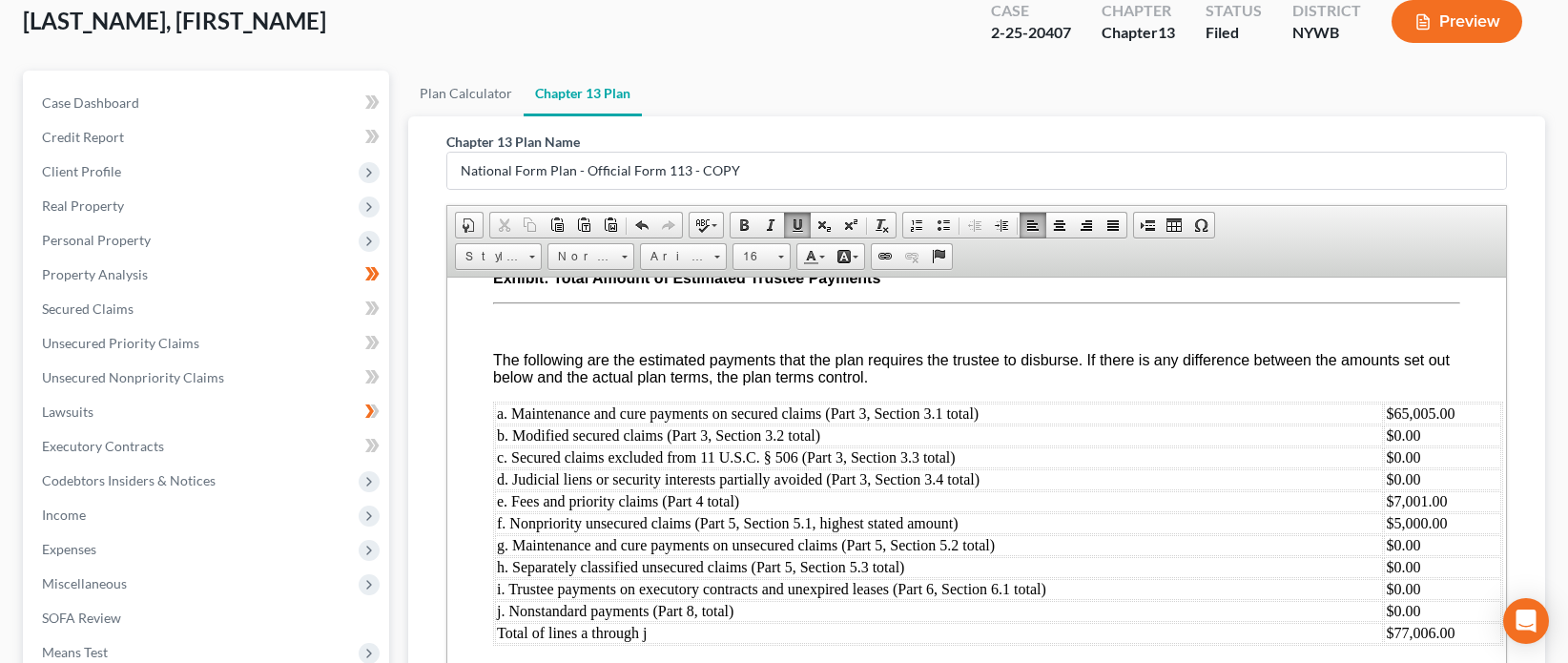 drag, startPoint x: 1405, startPoint y: 449, endPoint x: 1501, endPoint y: 288, distance: 187.44866 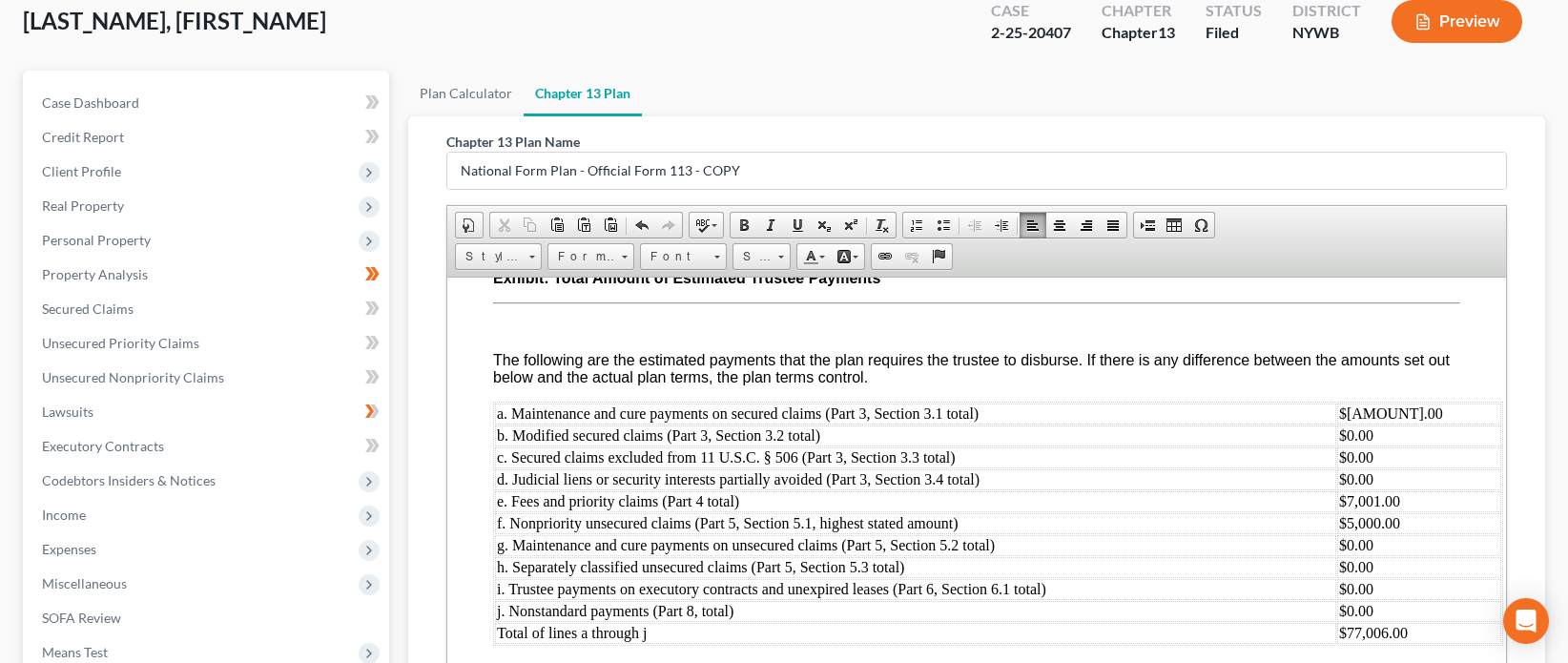 click on "$7,001.00" at bounding box center (1419, 501) 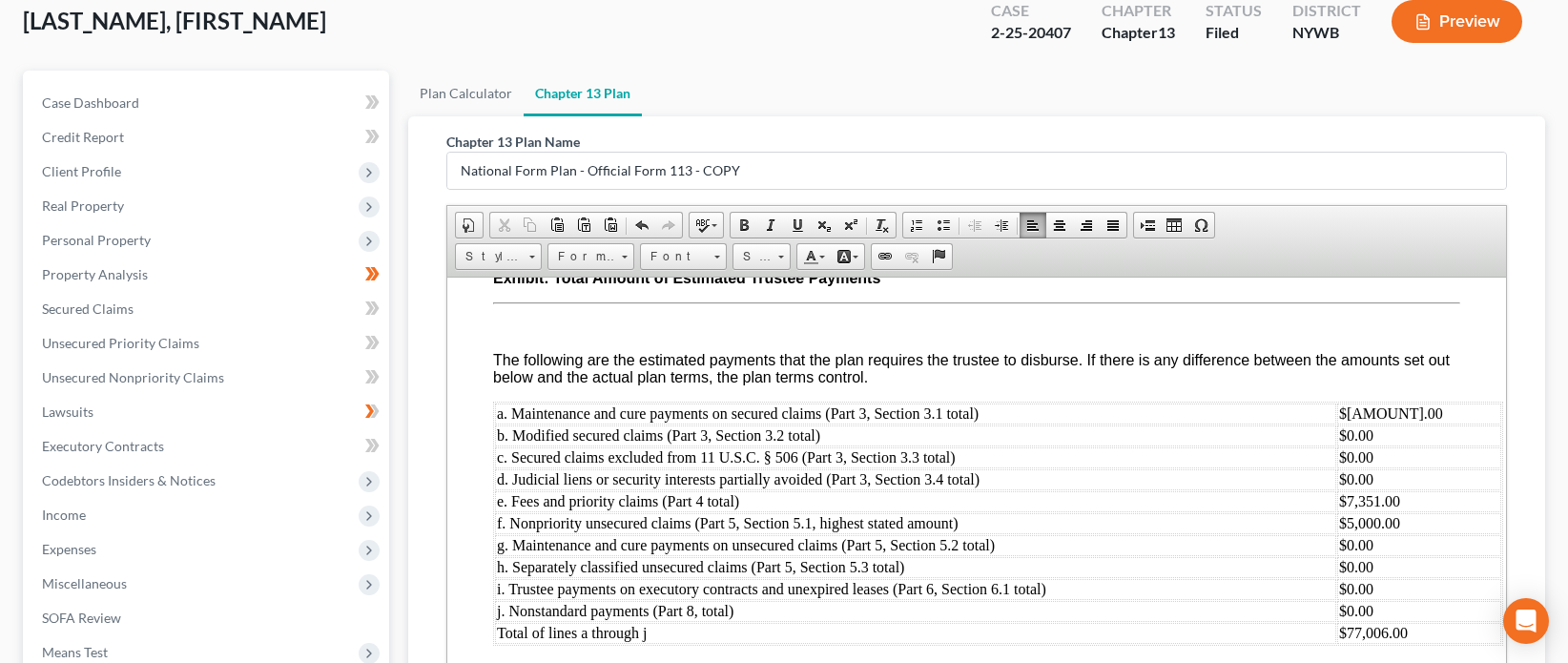 click on "$5,000.00" at bounding box center [1419, 523] 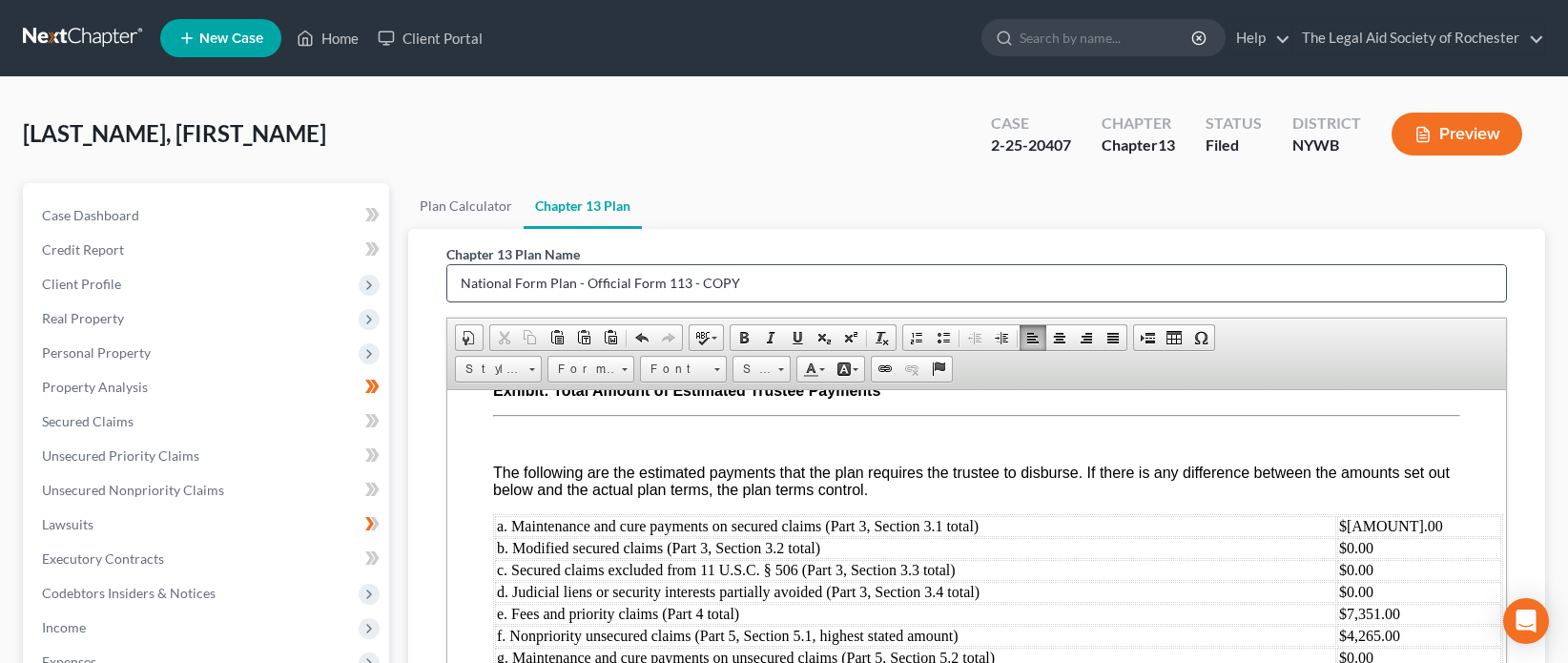 scroll, scrollTop: 286, scrollLeft: 0, axis: vertical 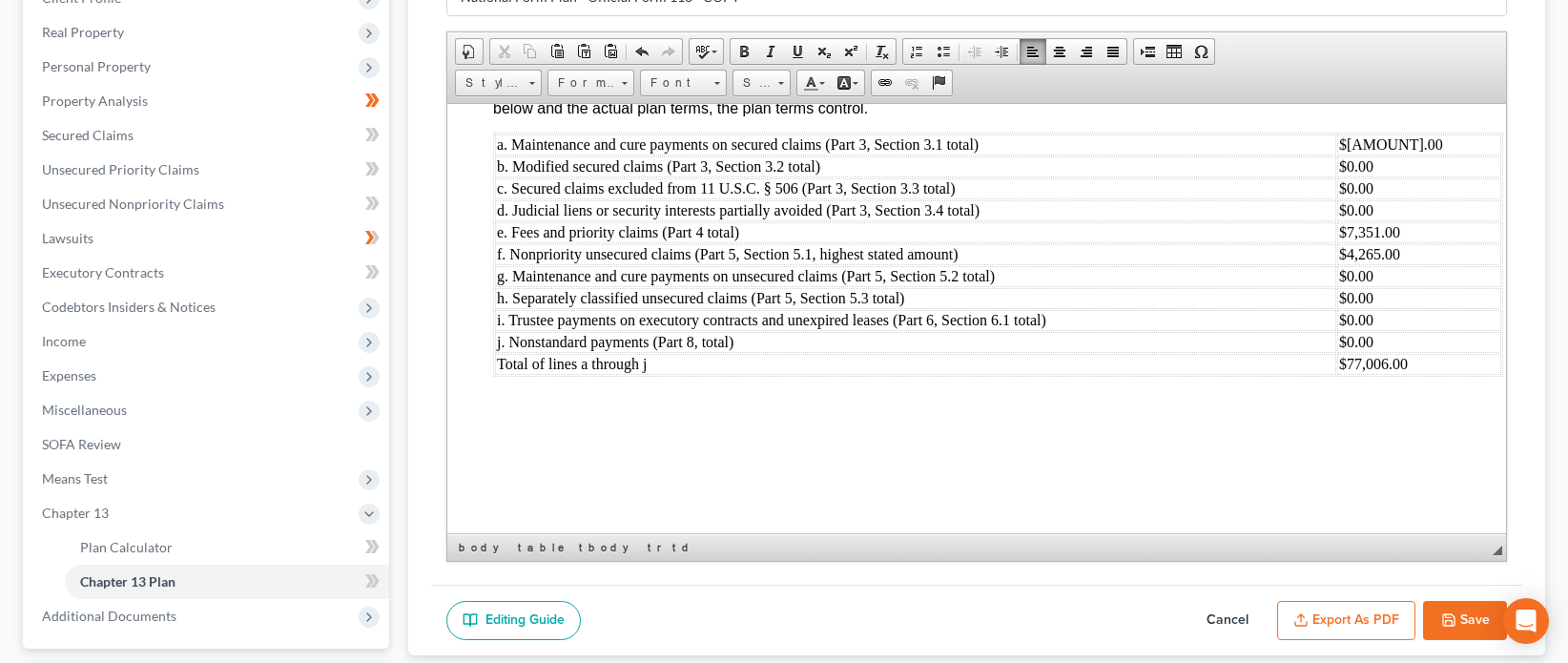 click on "$77,006.00" at bounding box center (1419, 363) 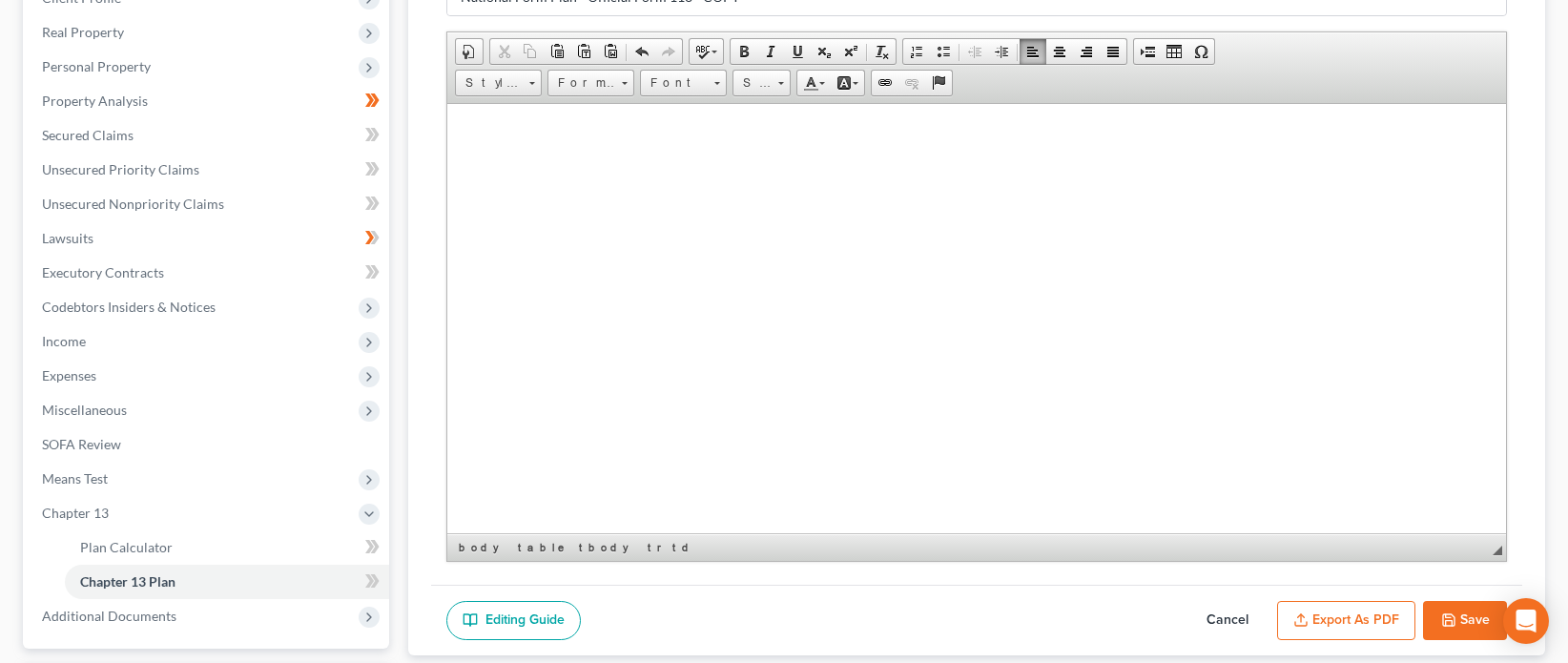 scroll, scrollTop: 7770, scrollLeft: 0, axis: vertical 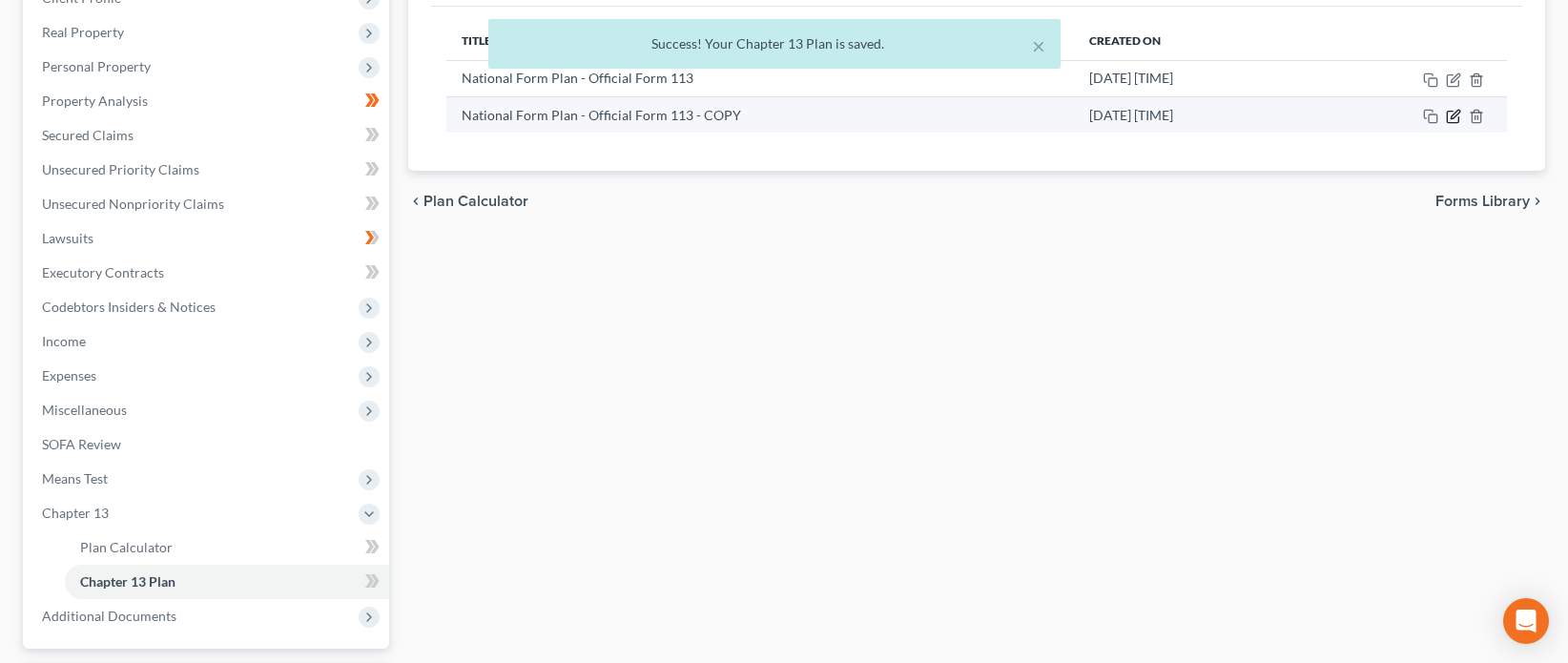 click 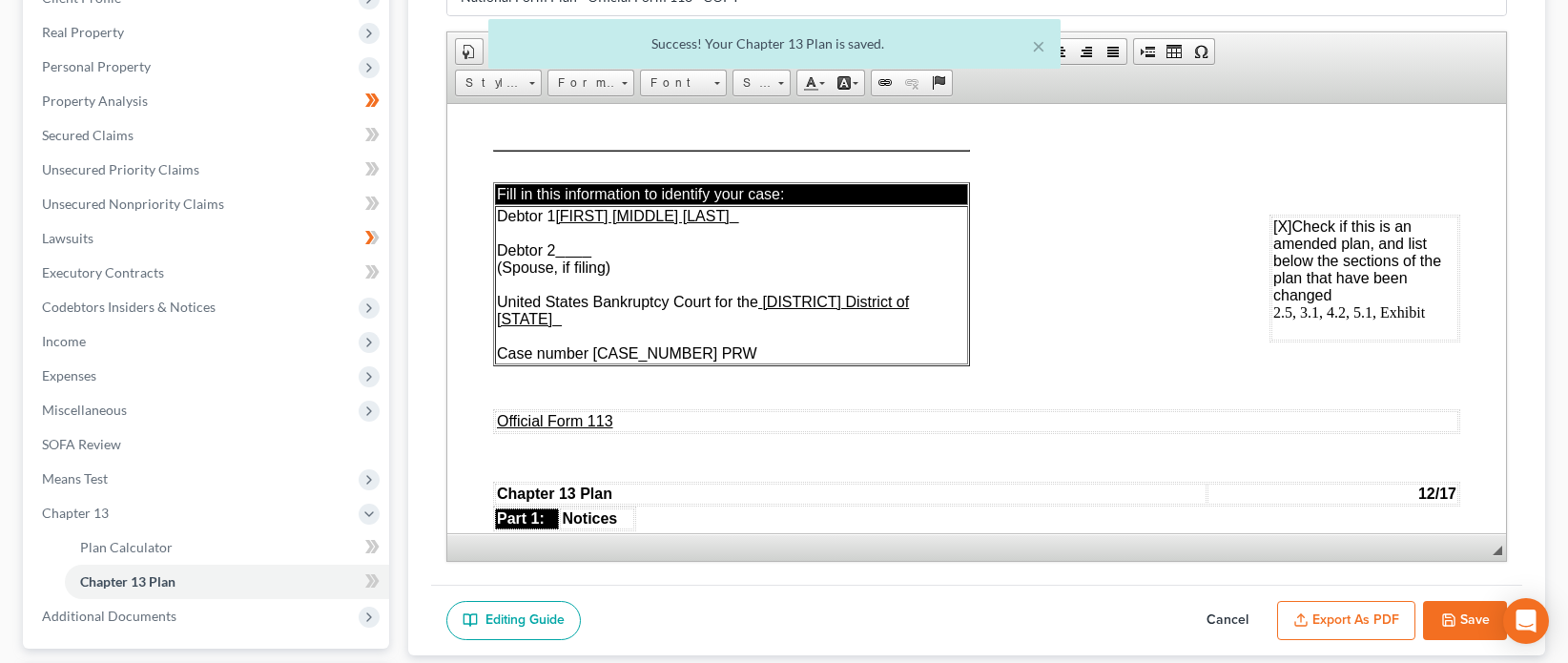 scroll, scrollTop: 0, scrollLeft: 0, axis: both 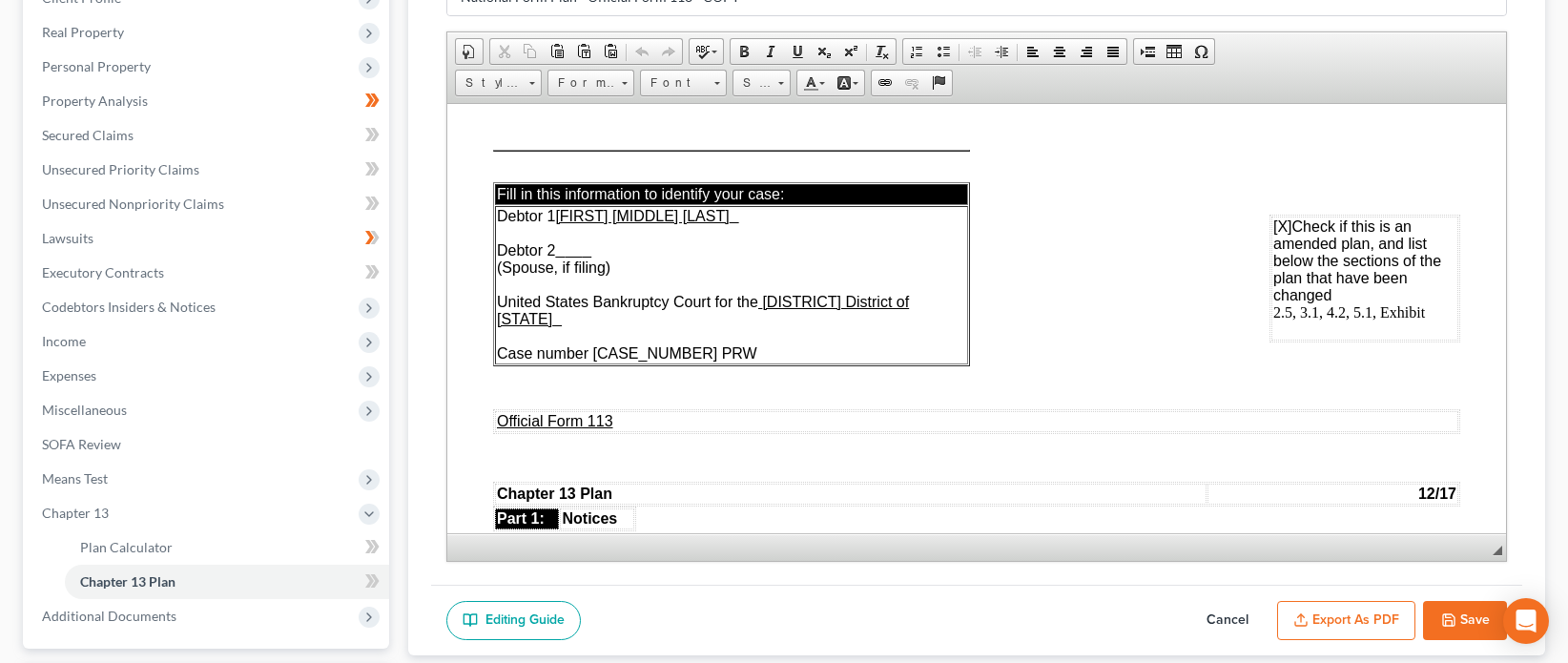 click on "Export as PDF" at bounding box center (1346, 621) 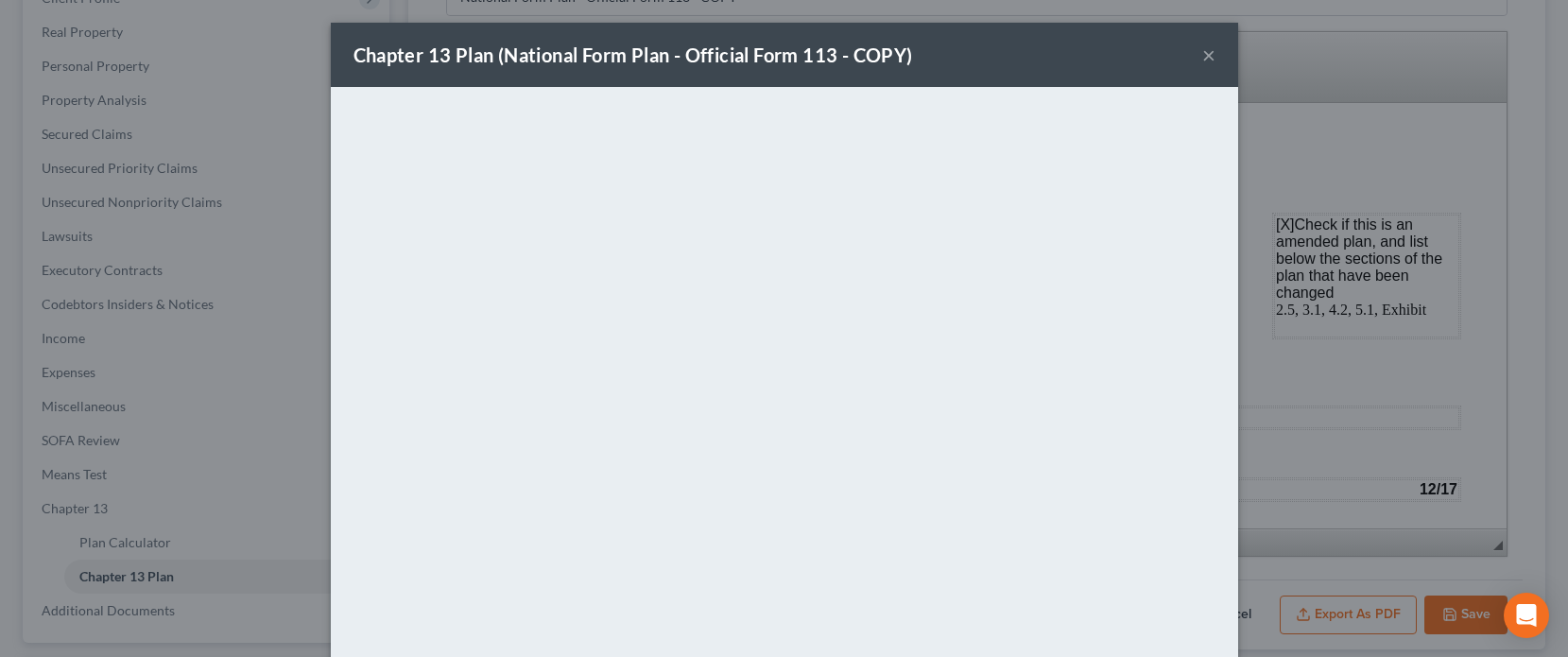 click on "×" at bounding box center (1209, 55) 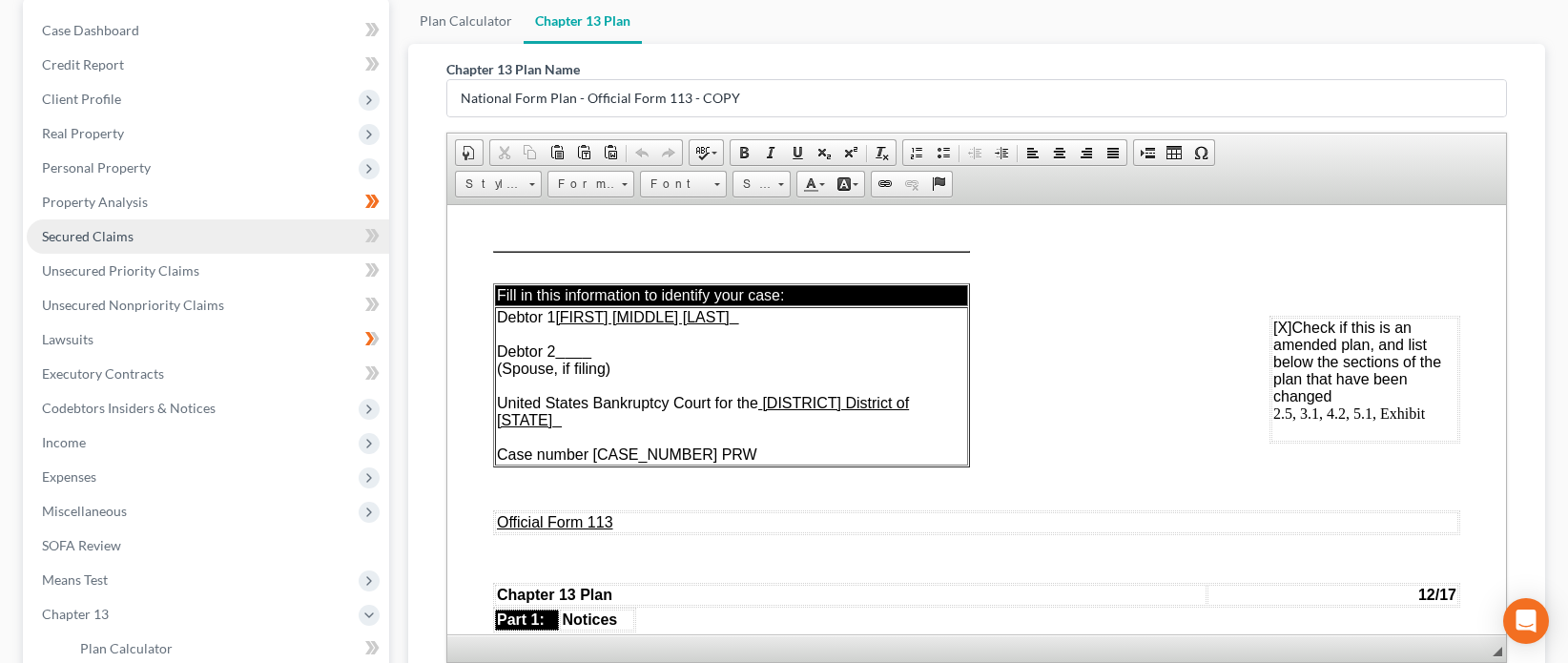 scroll, scrollTop: 0, scrollLeft: 0, axis: both 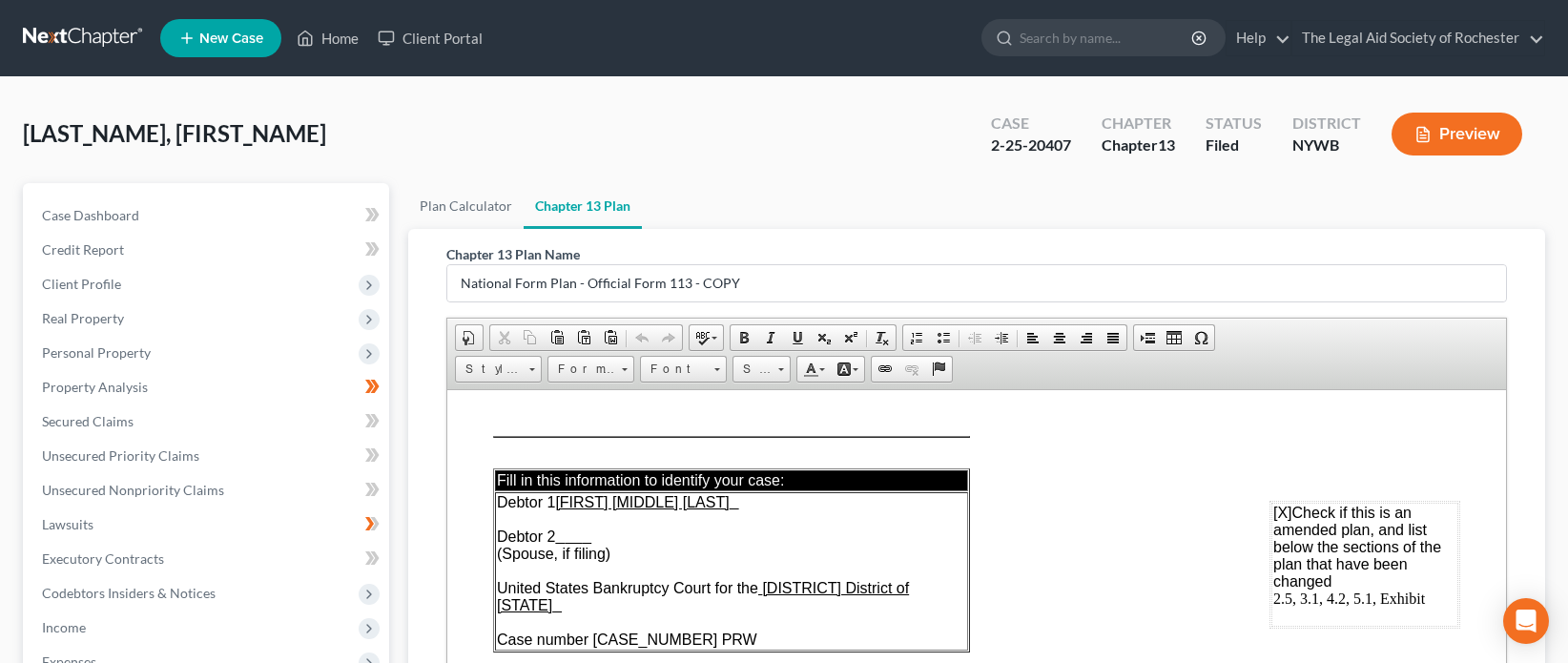 click at bounding box center [84, 38] 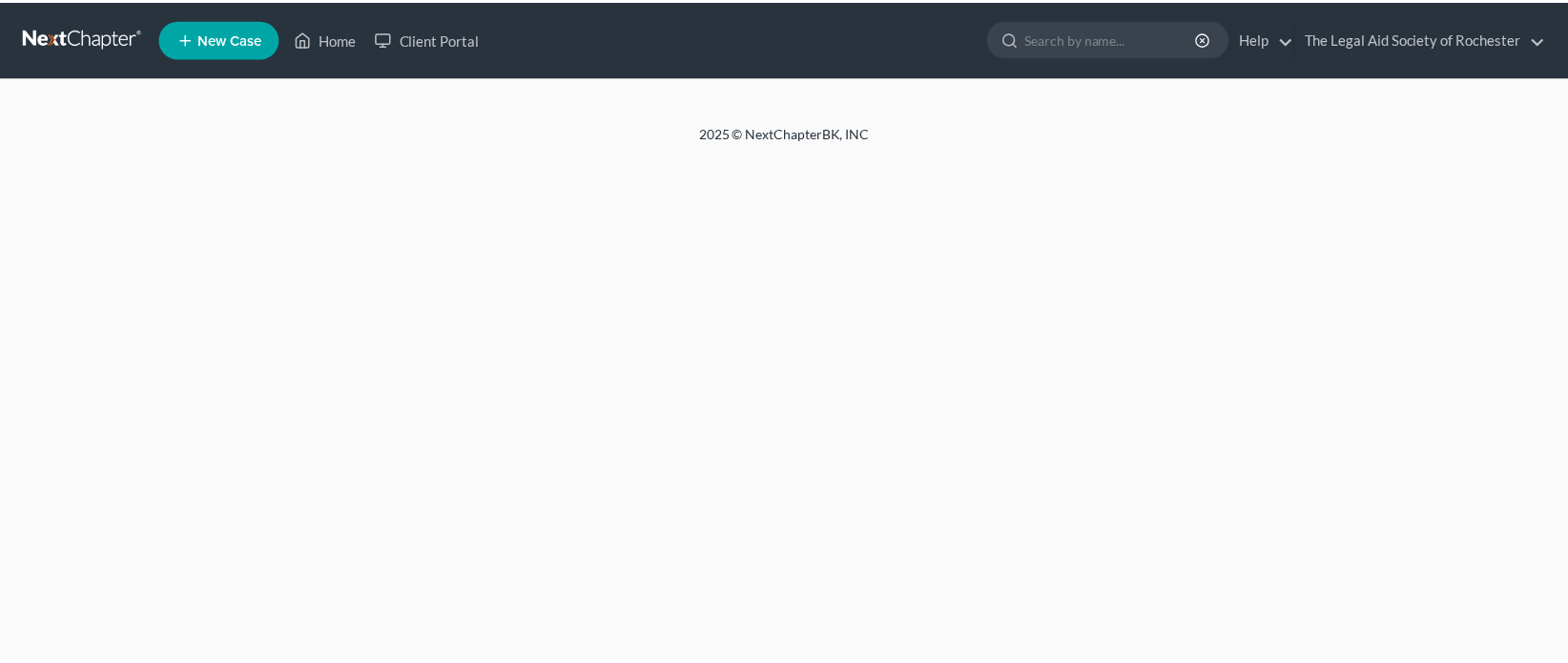 scroll, scrollTop: 0, scrollLeft: 0, axis: both 